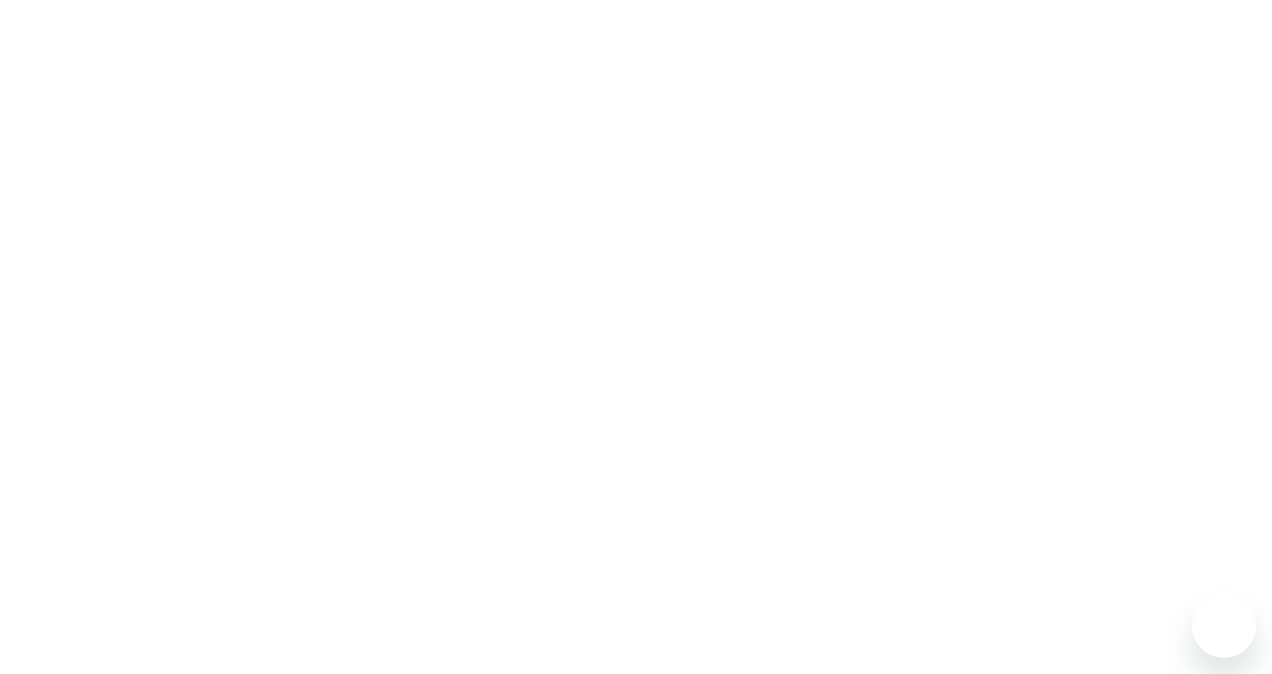 scroll, scrollTop: 0, scrollLeft: 0, axis: both 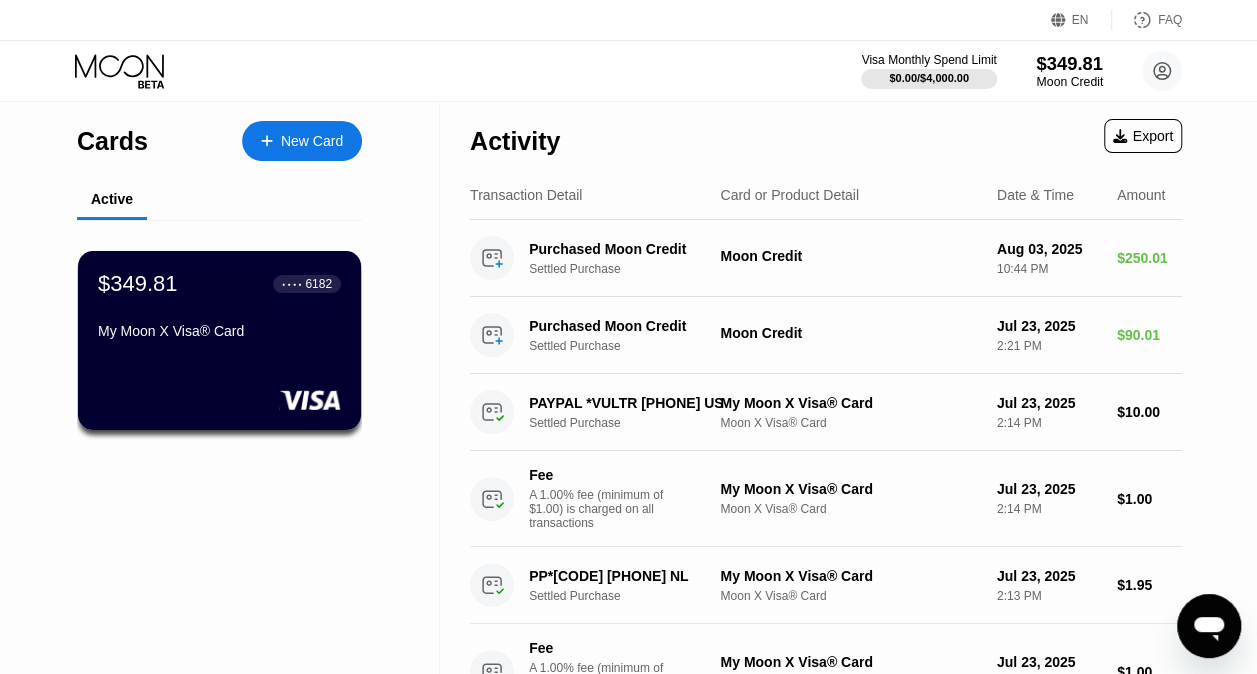 click on "$349.81" at bounding box center (1069, 63) 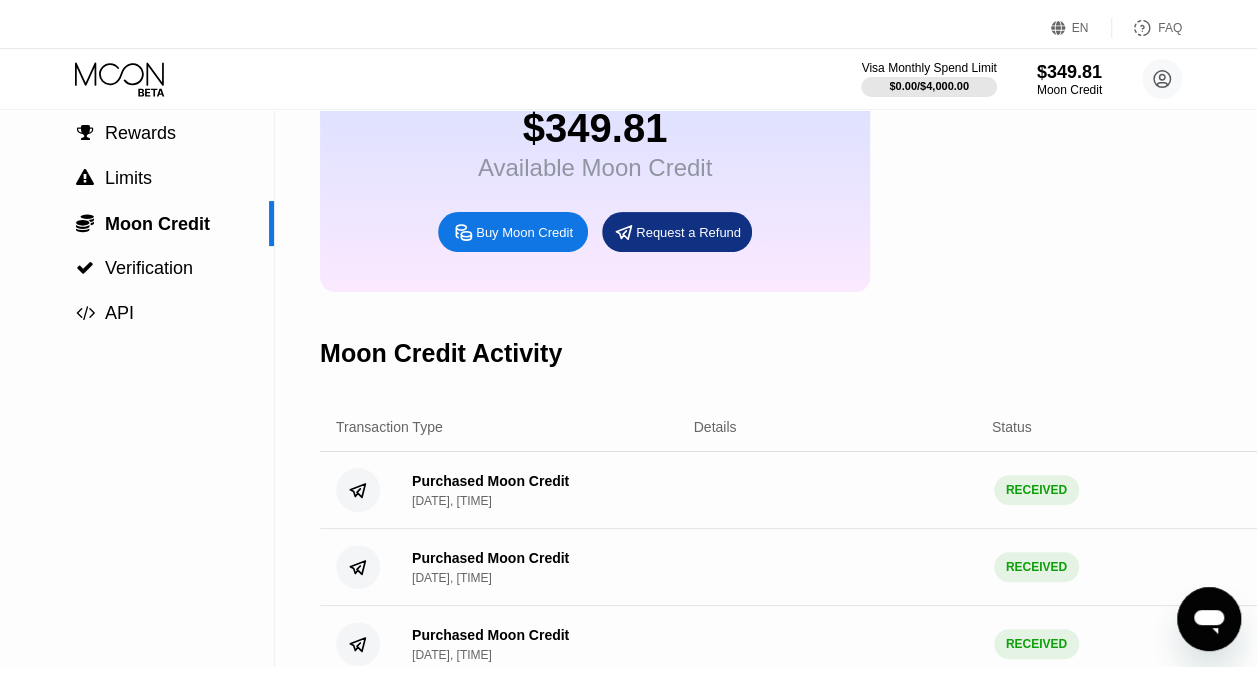 scroll, scrollTop: 0, scrollLeft: 0, axis: both 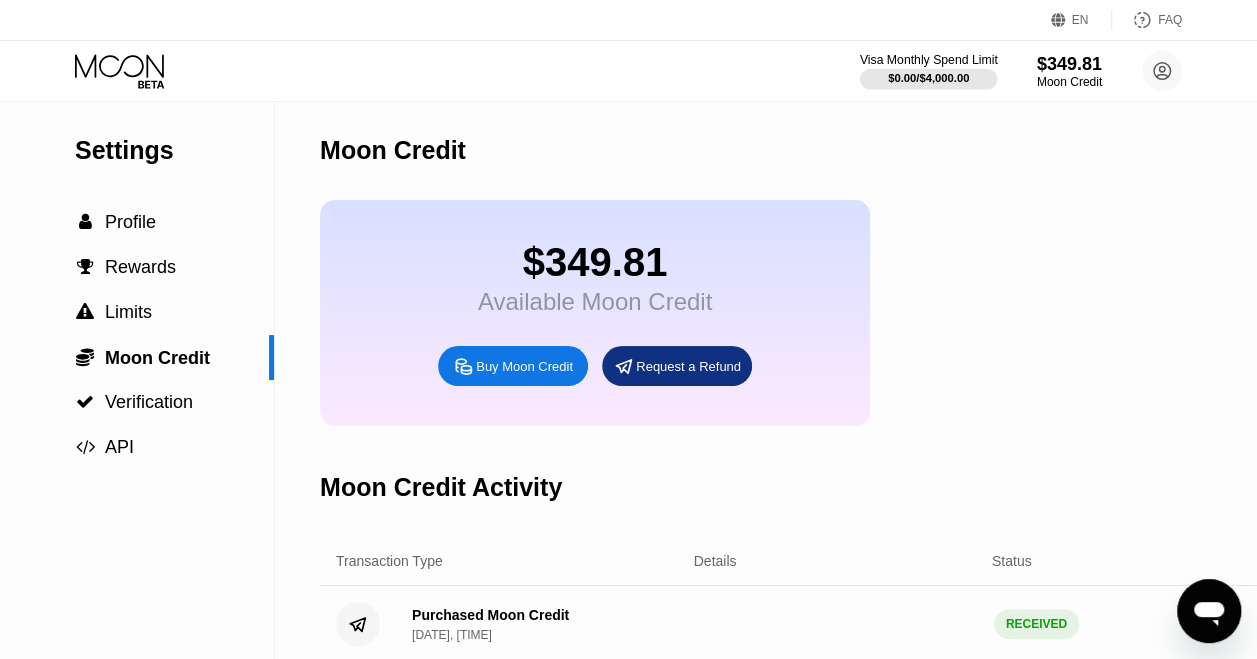 click on "$0.00 / $4,000.00" at bounding box center (929, 78) 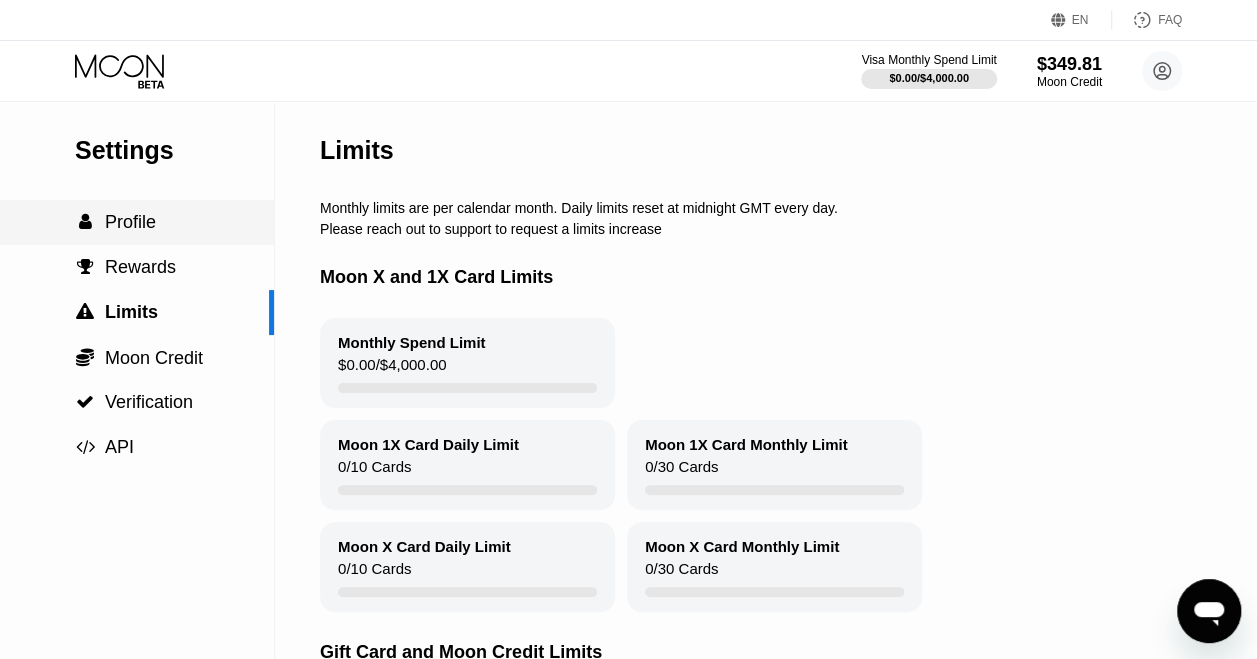 click on " Profile" at bounding box center [137, 222] 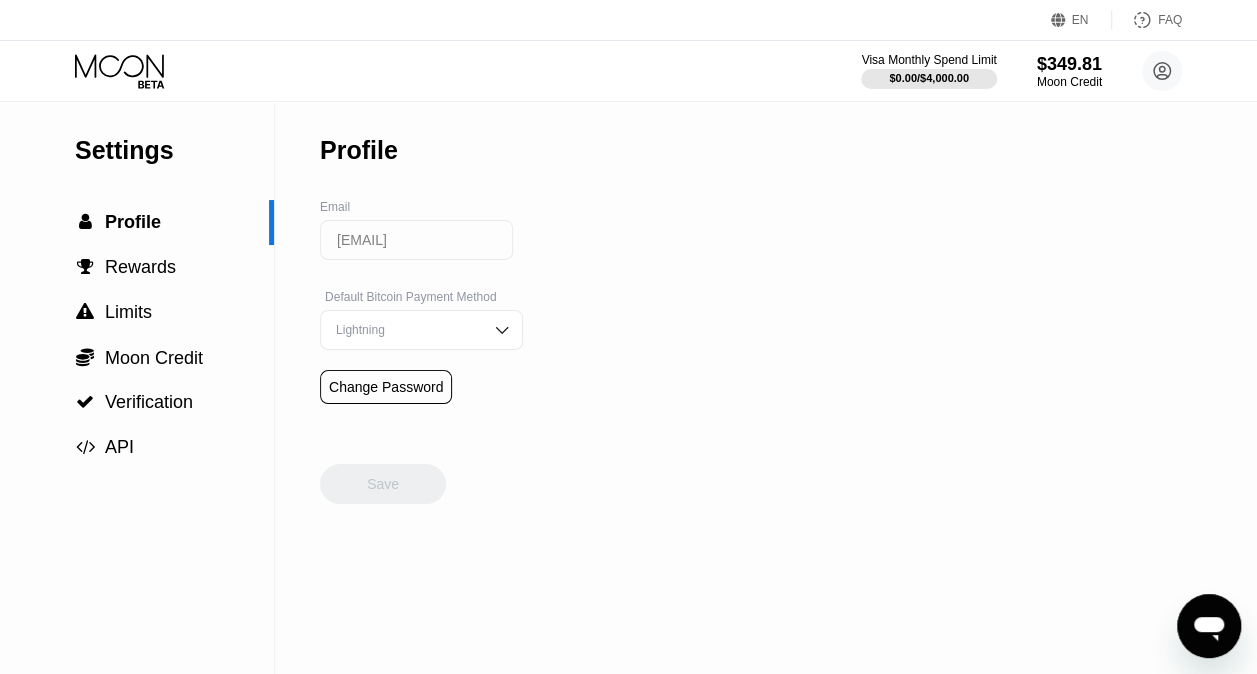 click 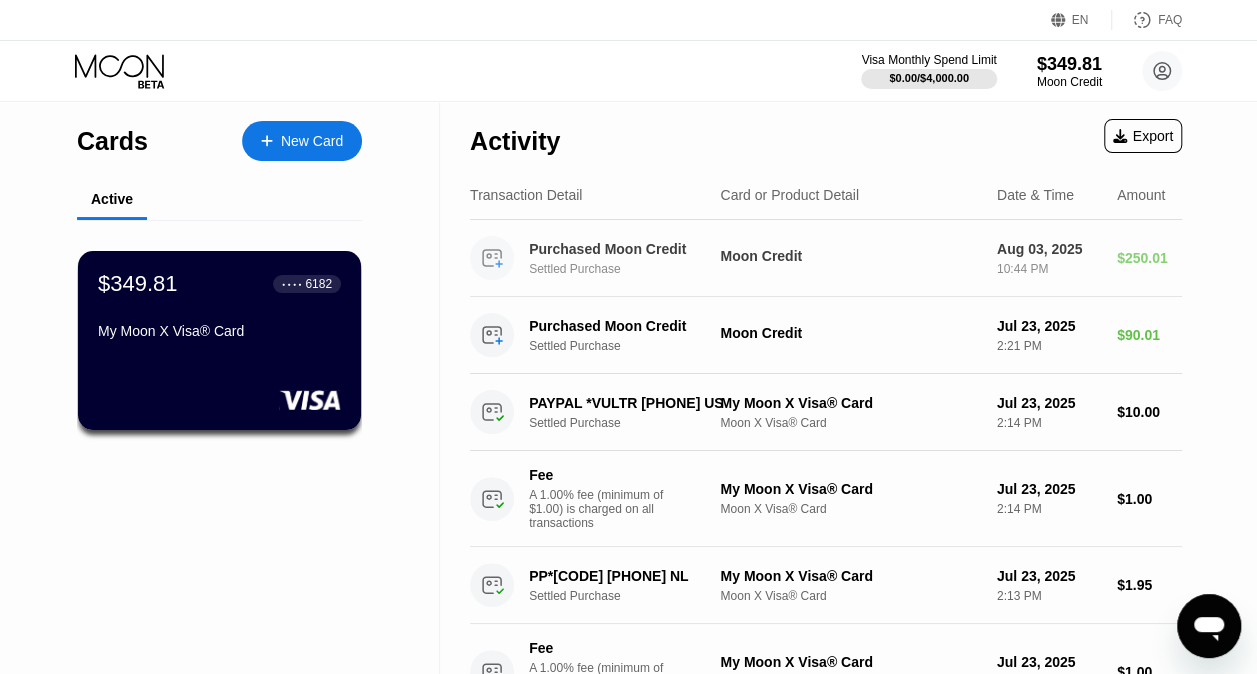 click on "10:44 PM" at bounding box center (1049, 269) 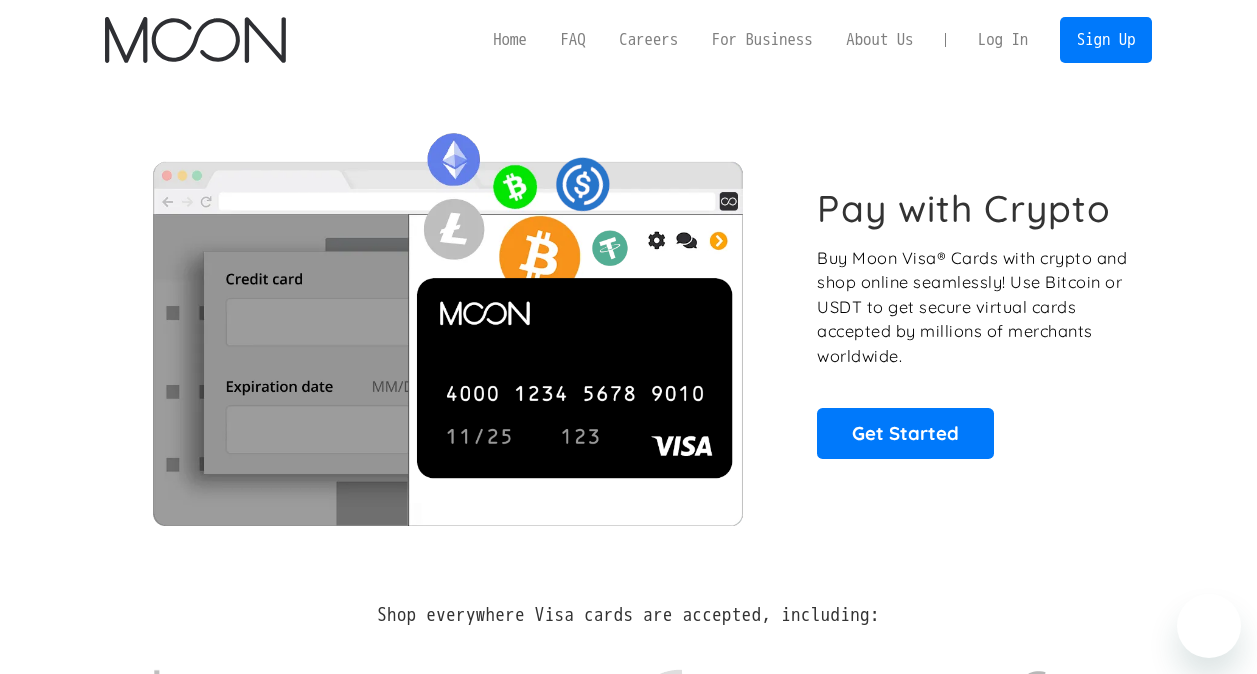 scroll, scrollTop: 0, scrollLeft: 0, axis: both 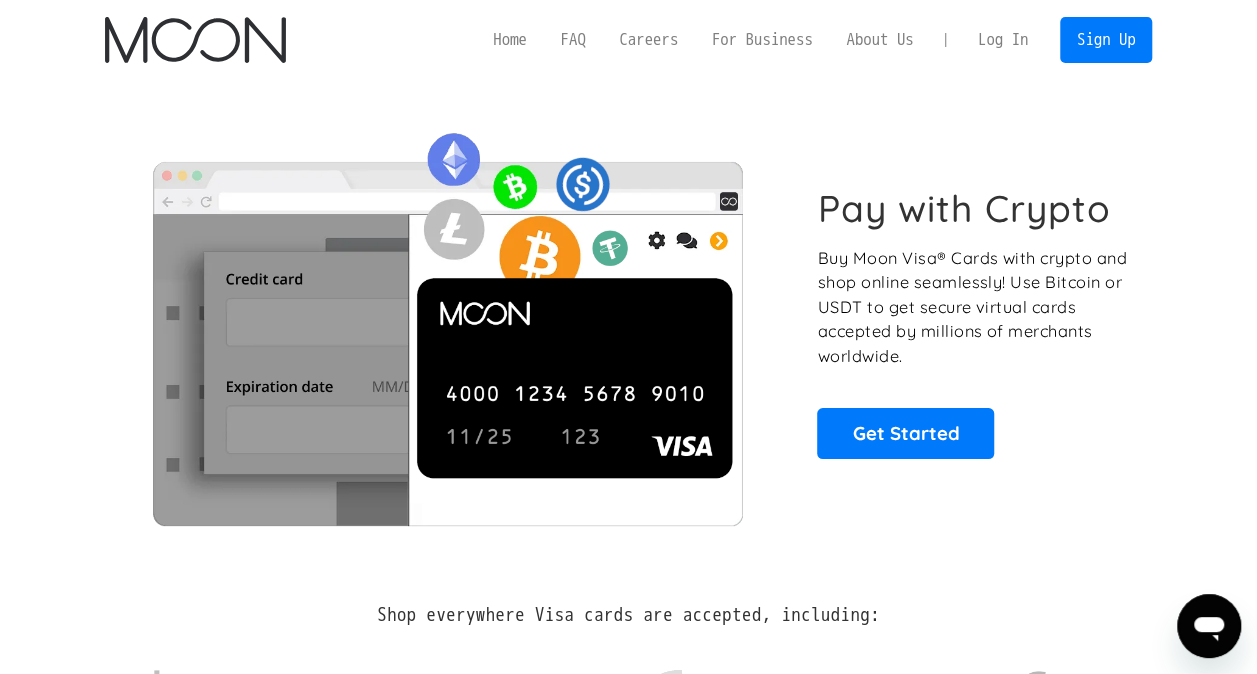 click on "Log In" at bounding box center [1003, 40] 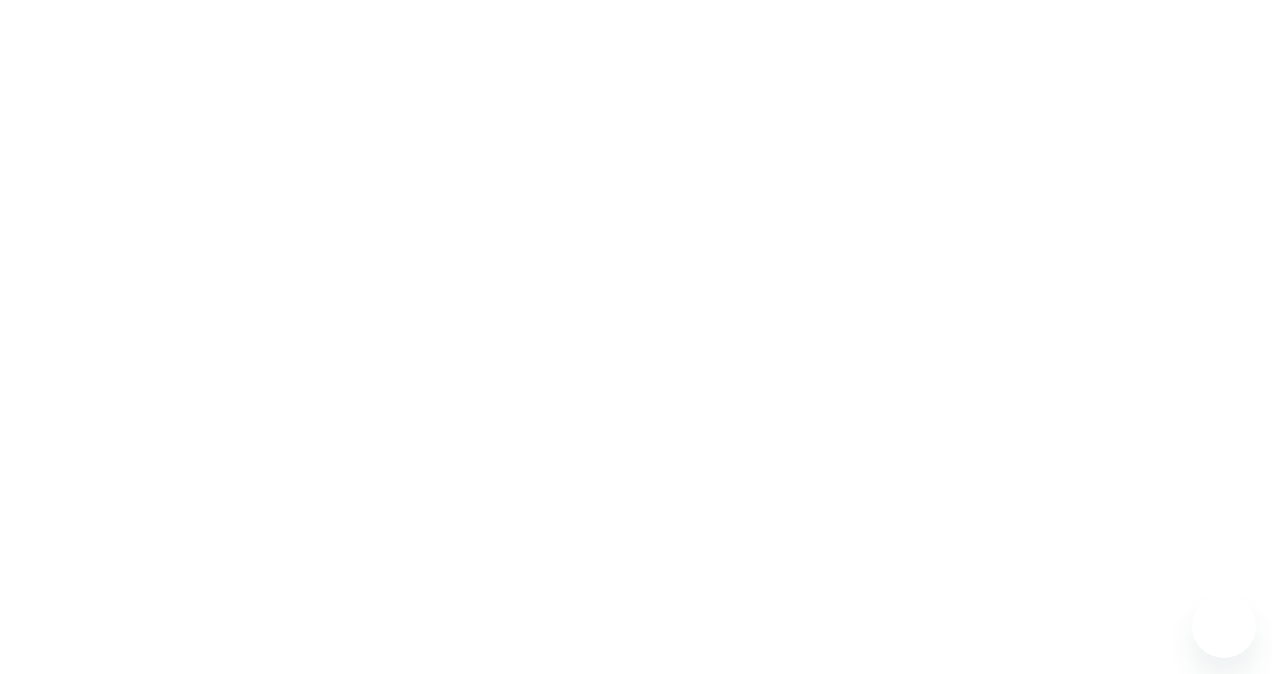 scroll, scrollTop: 0, scrollLeft: 0, axis: both 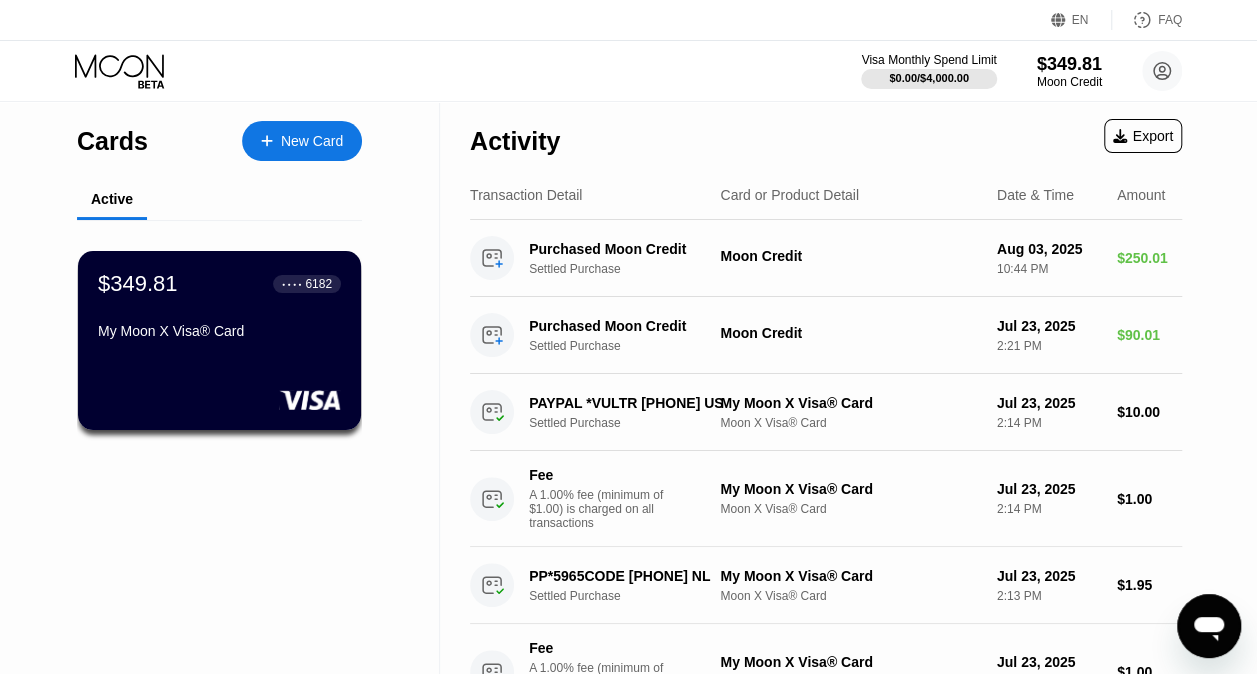 click on "New Card" at bounding box center (312, 141) 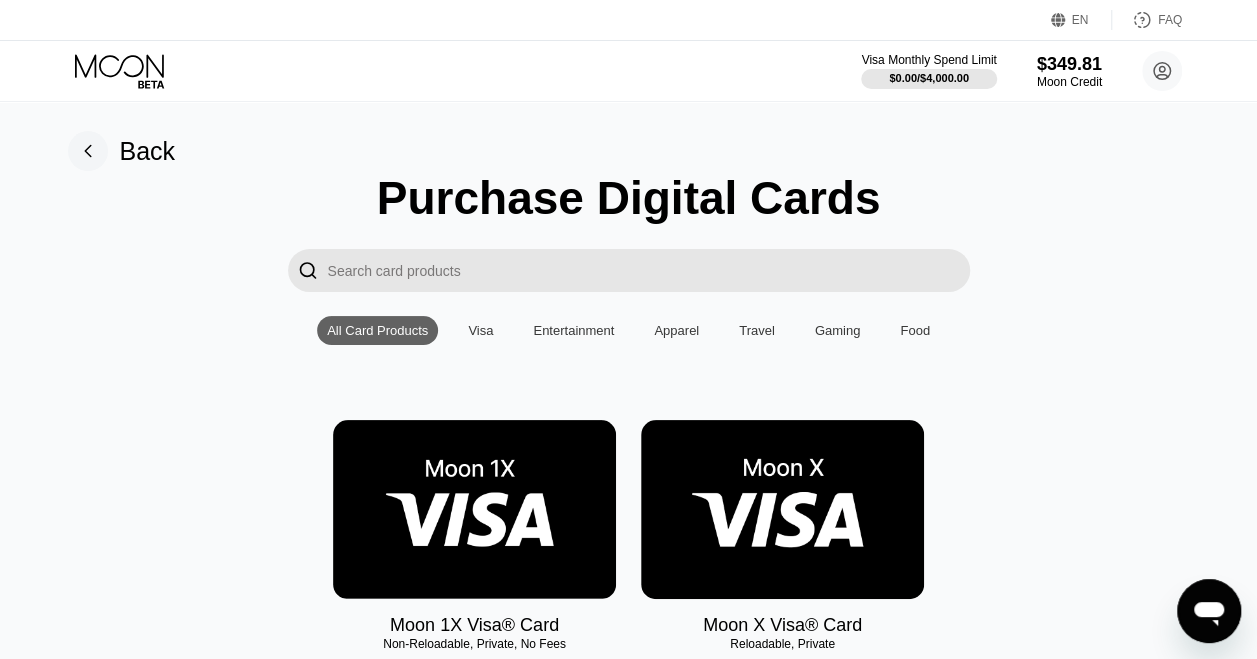 click on "Visa" at bounding box center [480, 330] 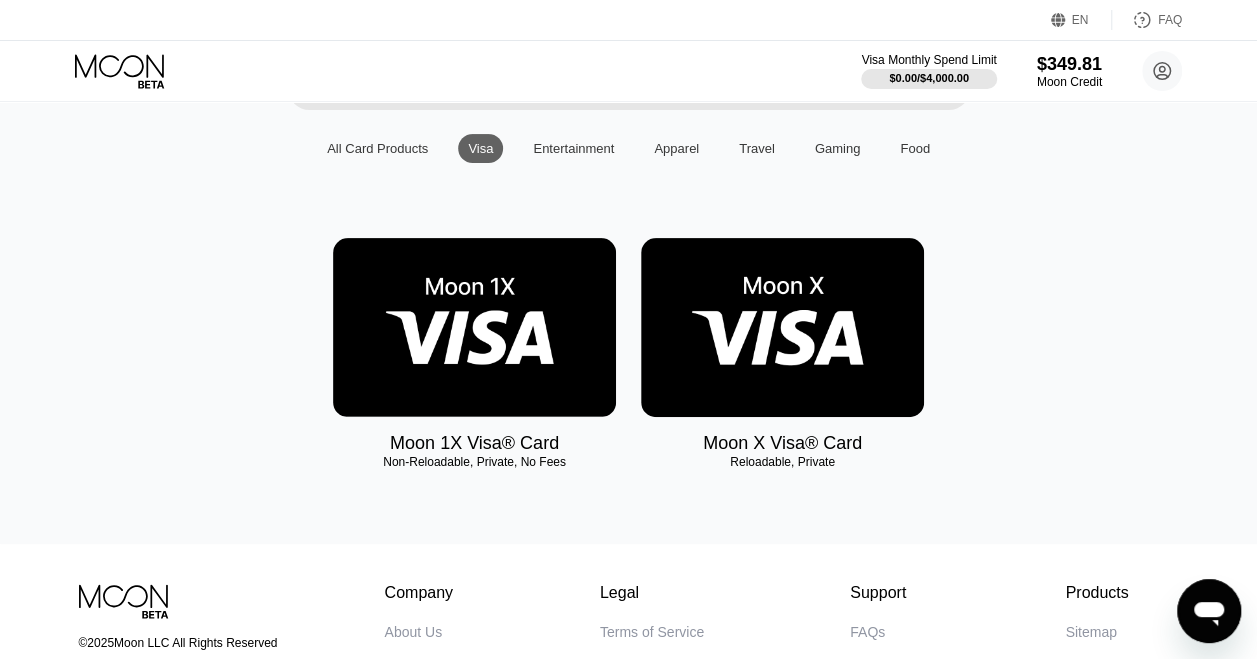 scroll, scrollTop: 100, scrollLeft: 0, axis: vertical 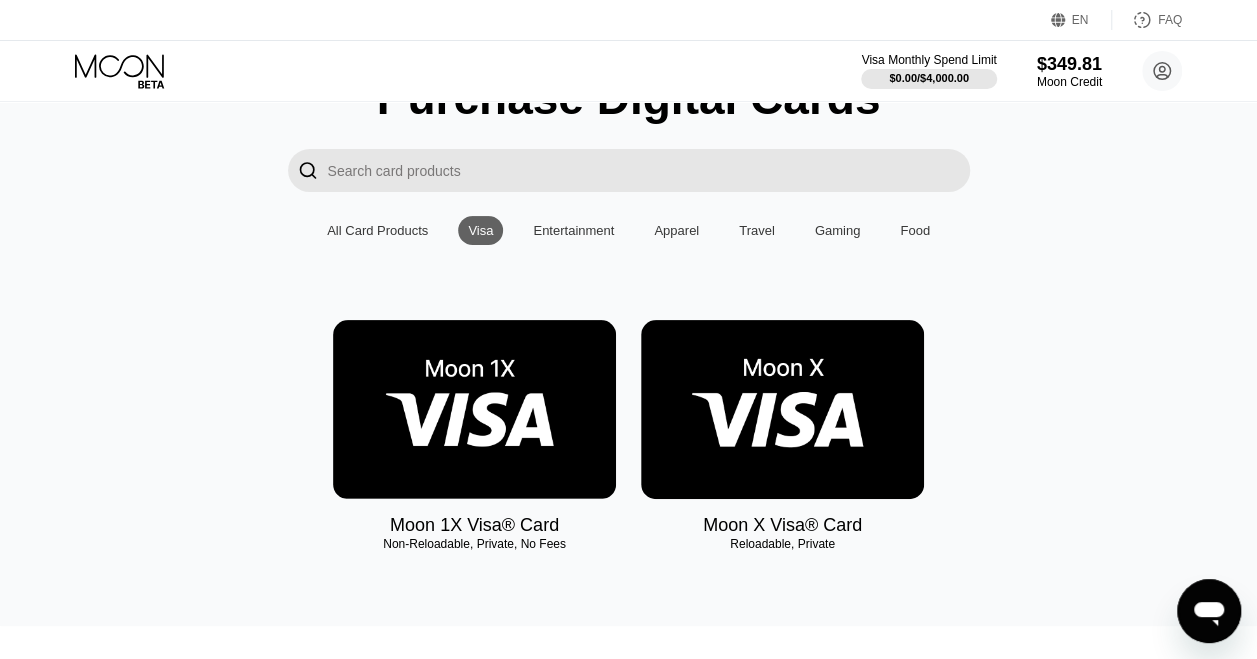 click at bounding box center (474, 409) 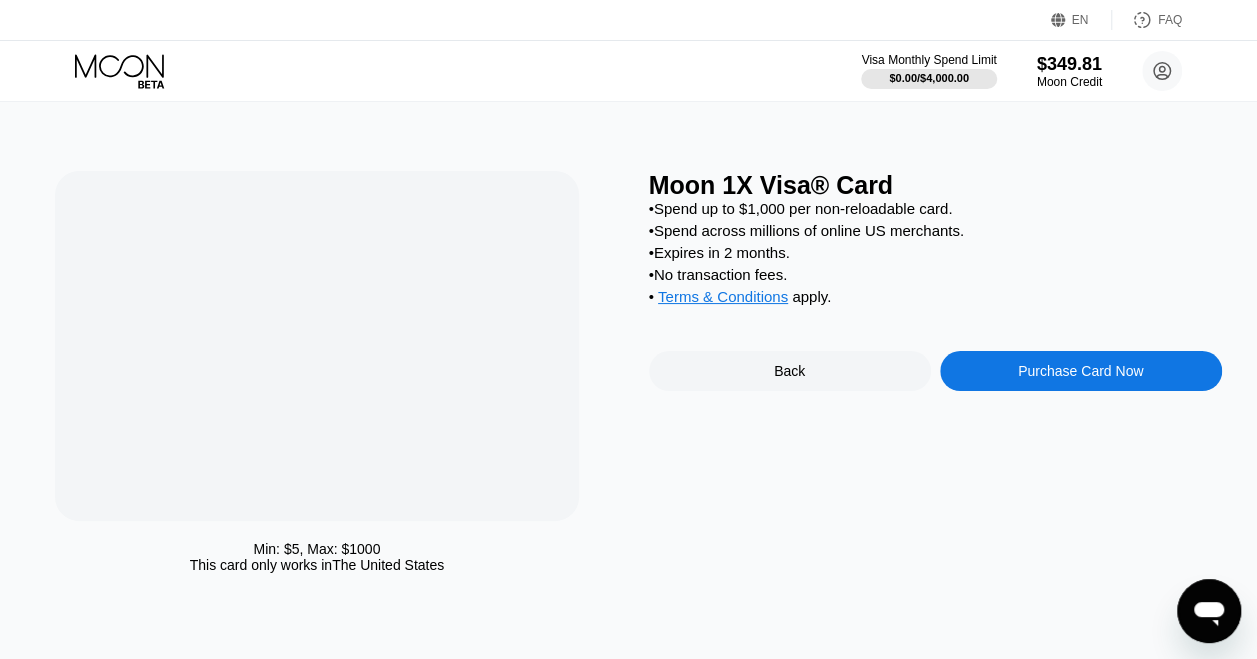 scroll, scrollTop: 0, scrollLeft: 0, axis: both 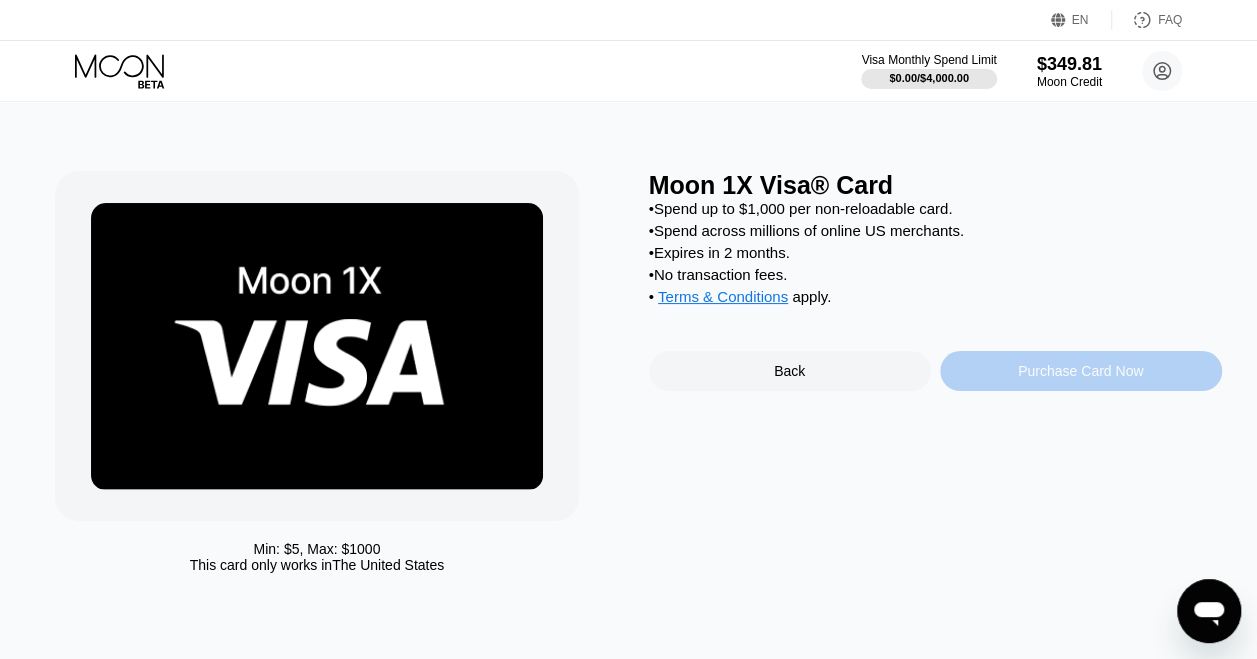 click on "Purchase Card Now" at bounding box center [1080, 371] 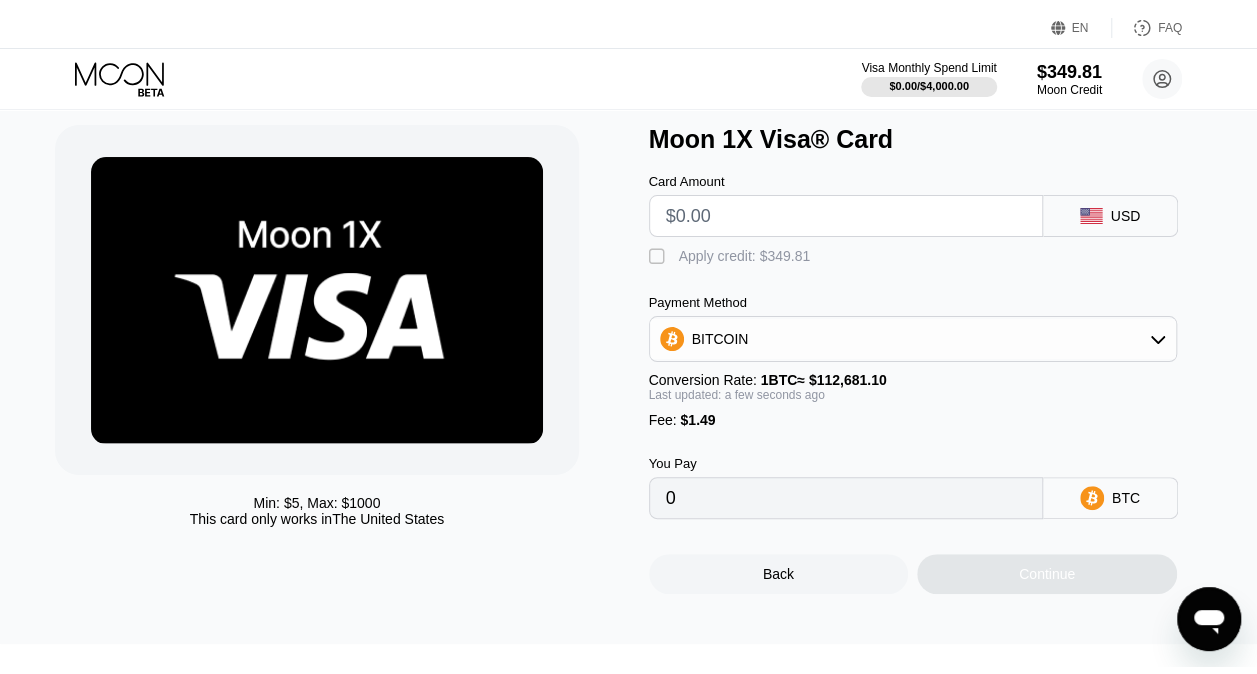 scroll, scrollTop: 0, scrollLeft: 0, axis: both 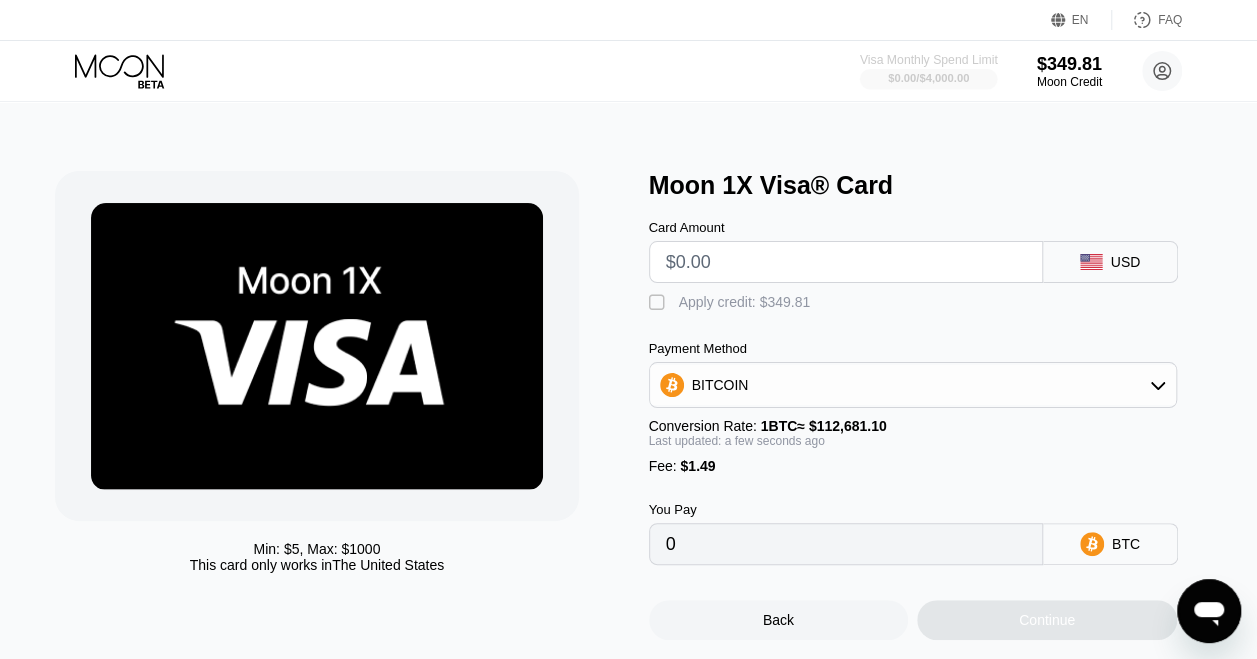 click on "$0.00 / $4,000.00" at bounding box center [928, 78] 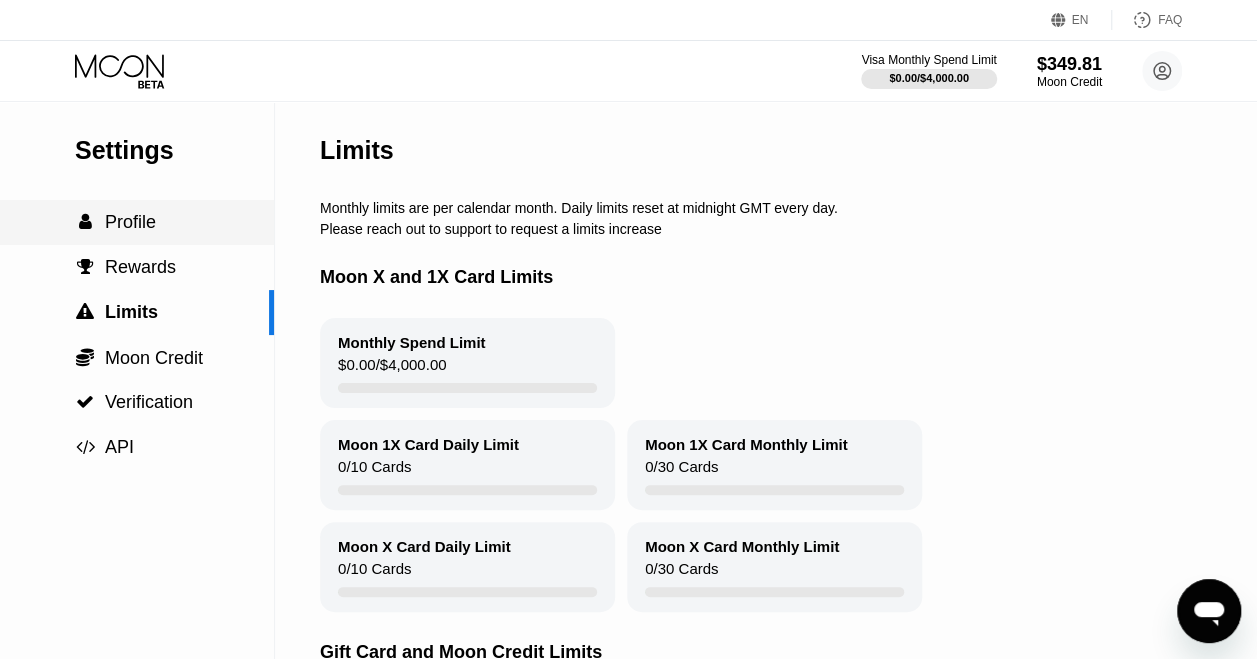 click on "Profile" at bounding box center (130, 222) 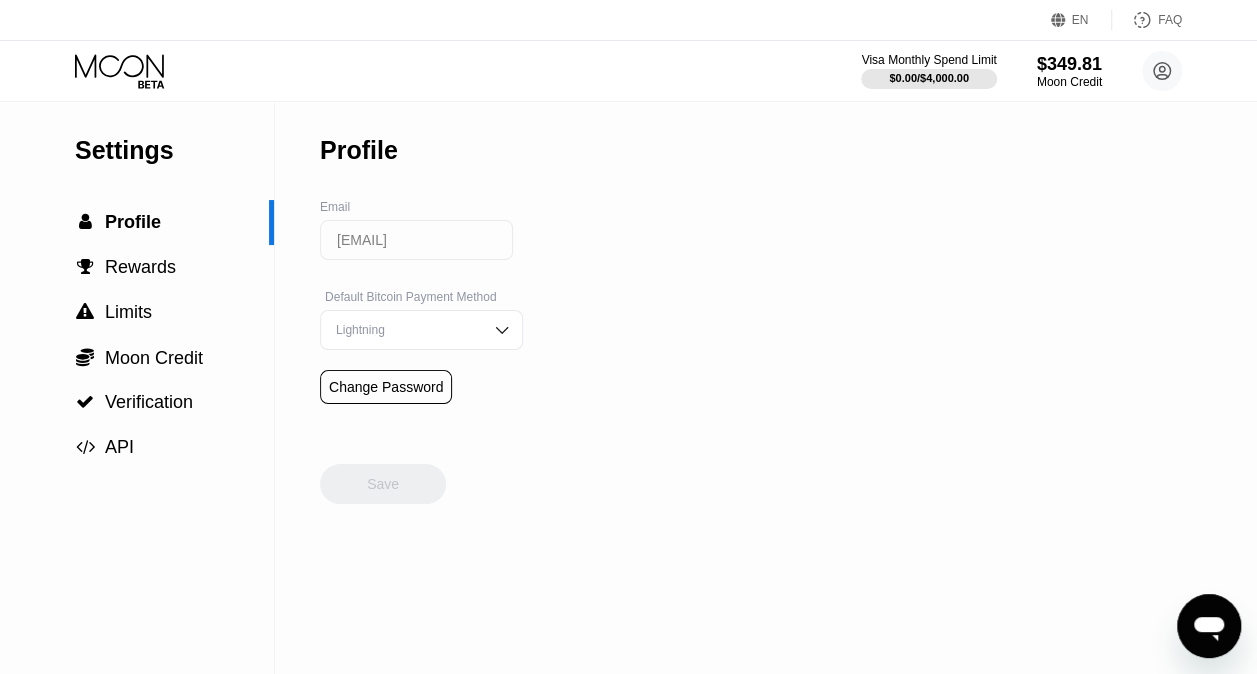 click 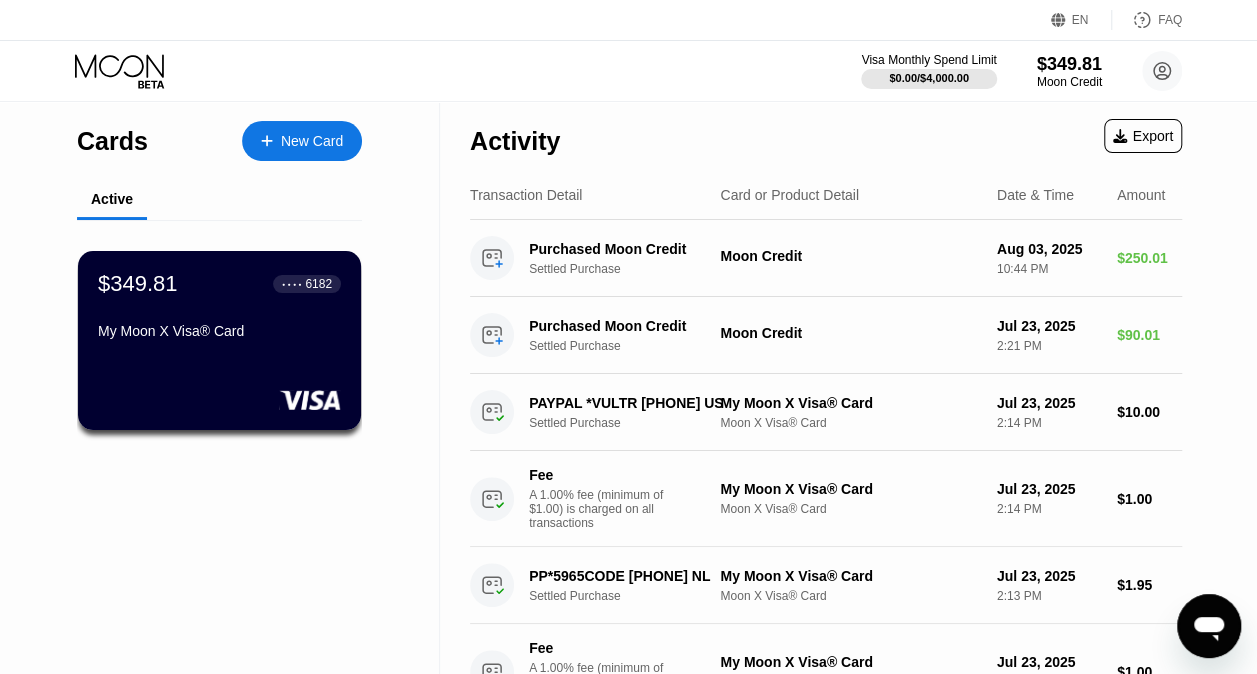 click on "$349.81 ● ● ● ● 6182" at bounding box center [219, 284] 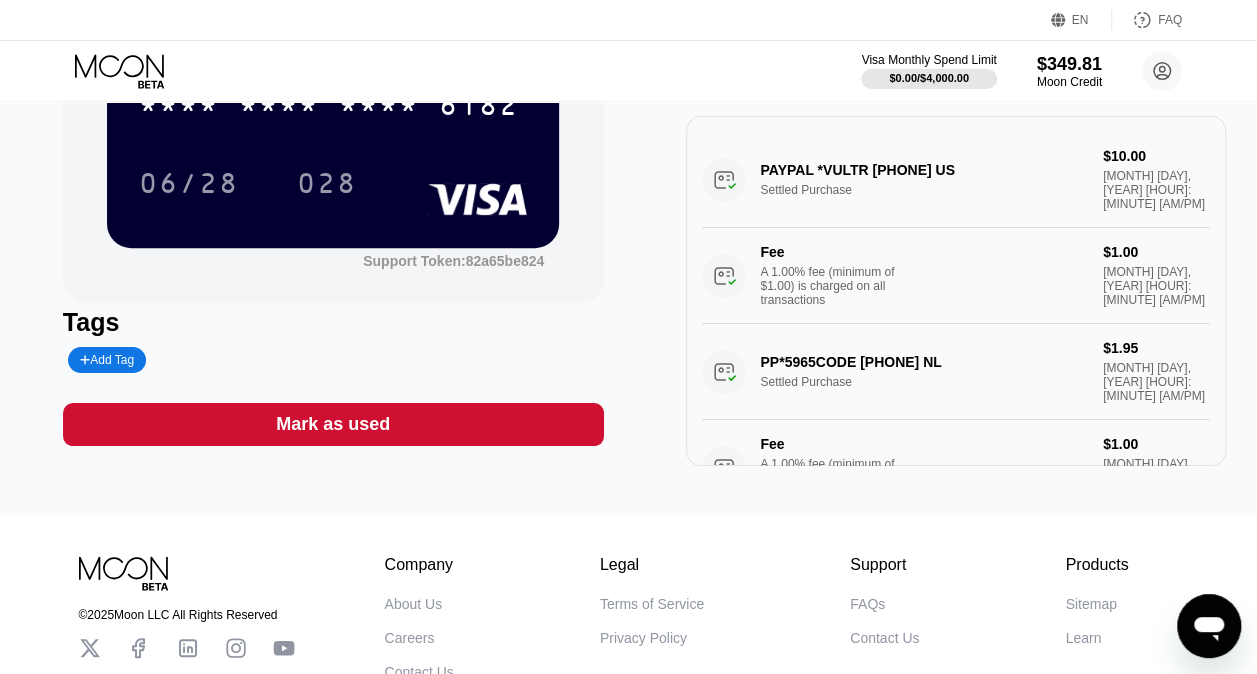 scroll, scrollTop: 83, scrollLeft: 0, axis: vertical 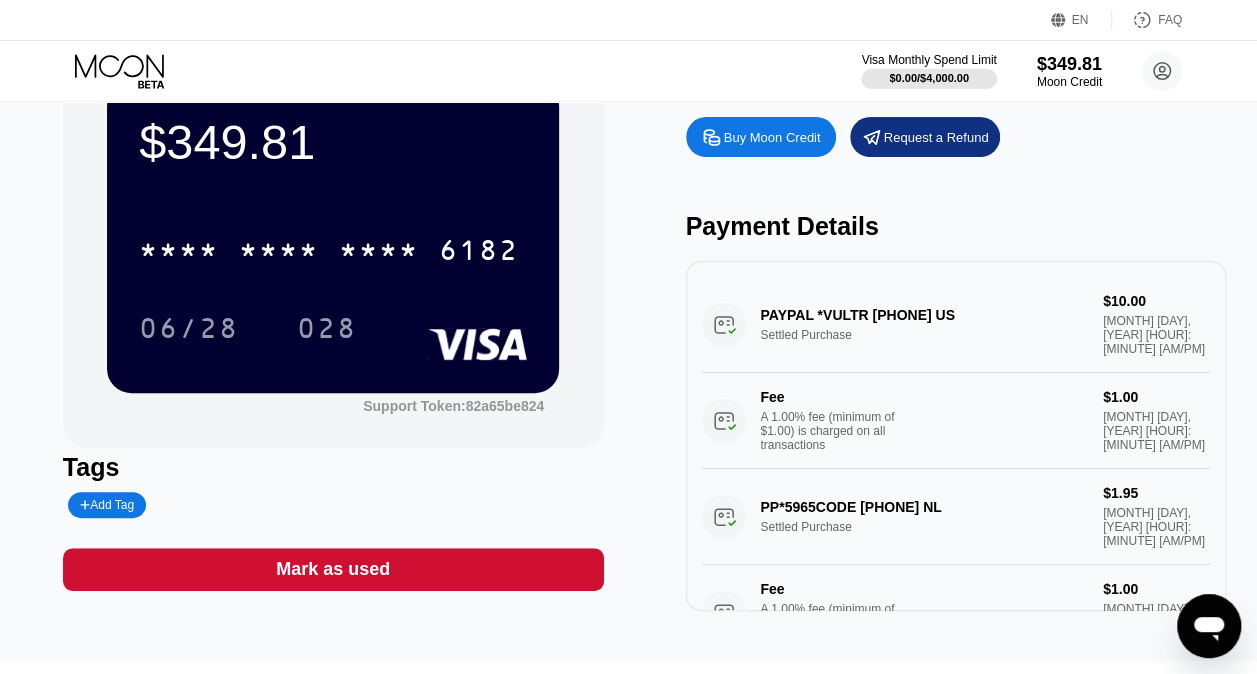 click on "Mark as used" at bounding box center [333, 569] 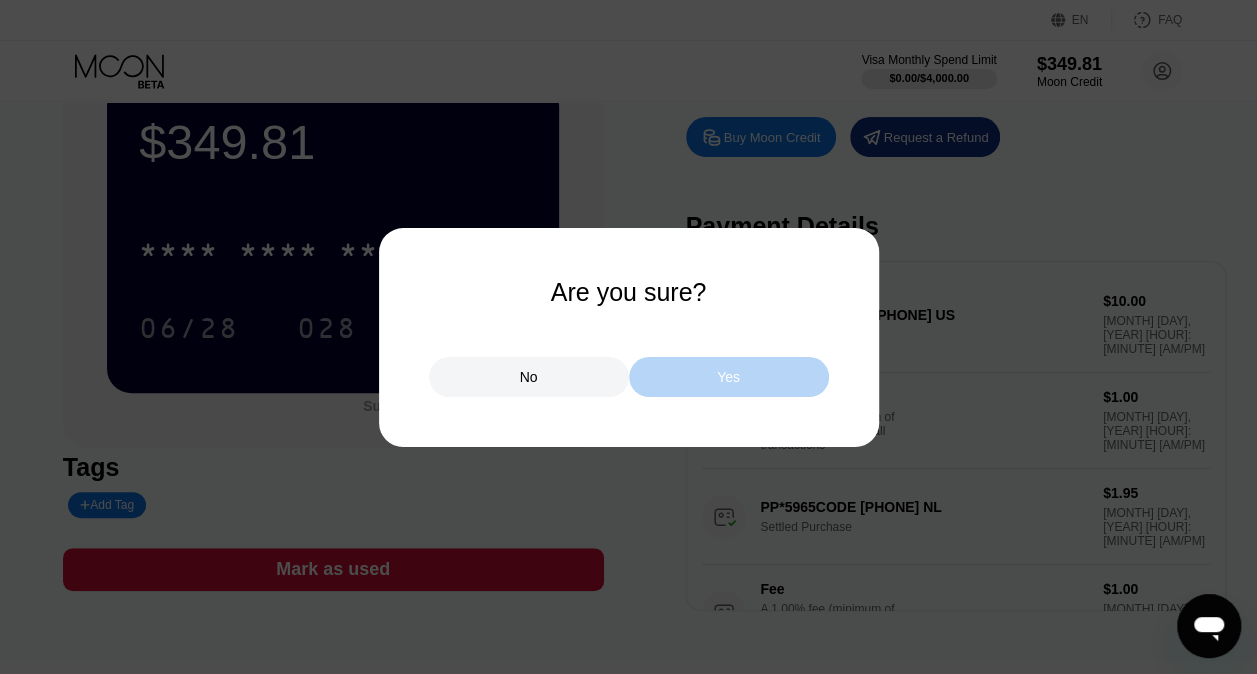 click on "Yes" at bounding box center [729, 377] 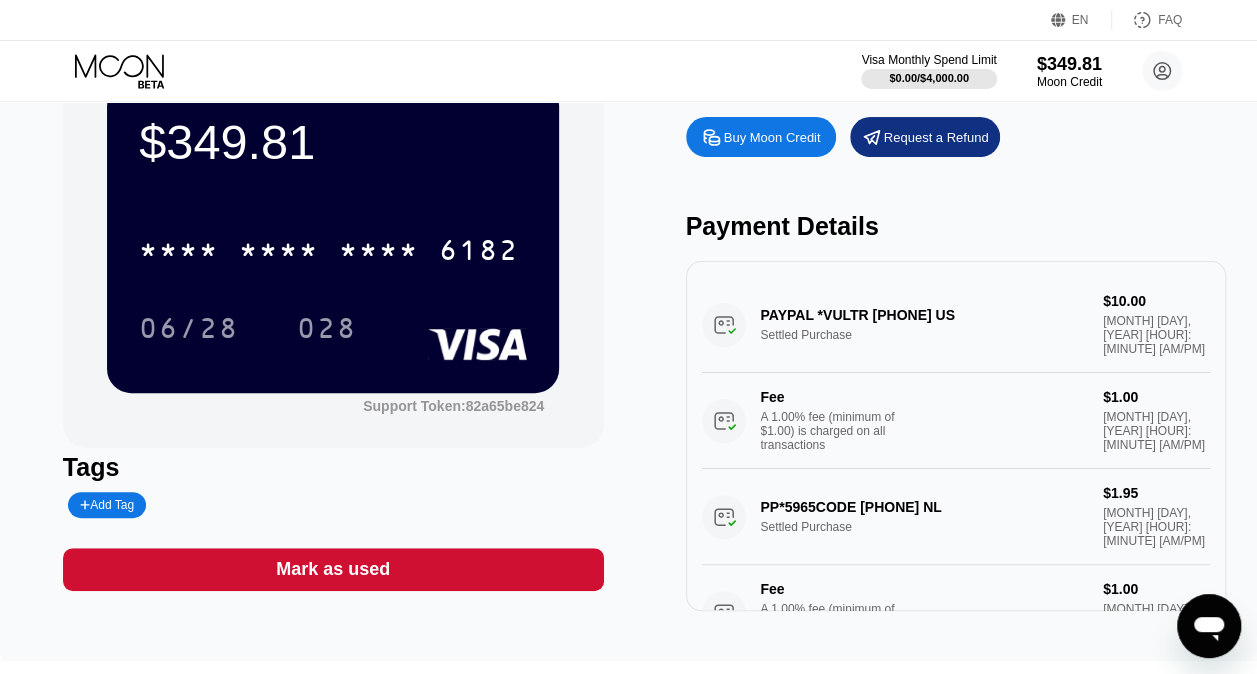 scroll, scrollTop: 0, scrollLeft: 0, axis: both 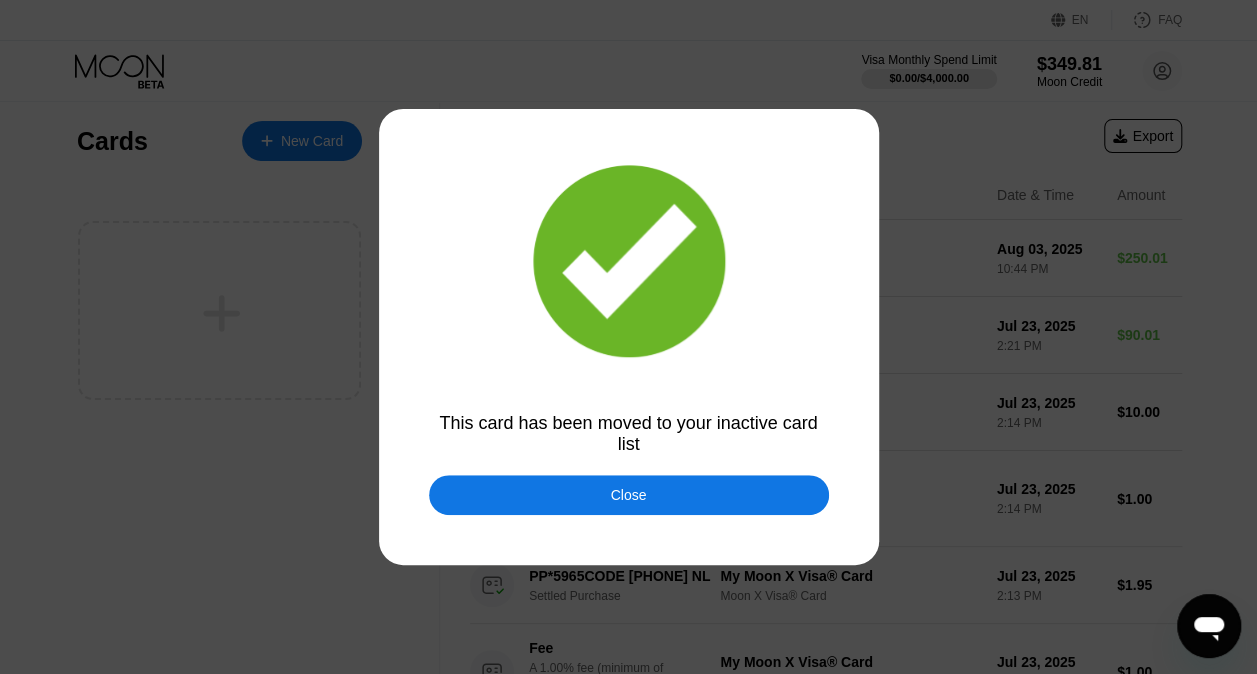 click on "Close" at bounding box center (629, 495) 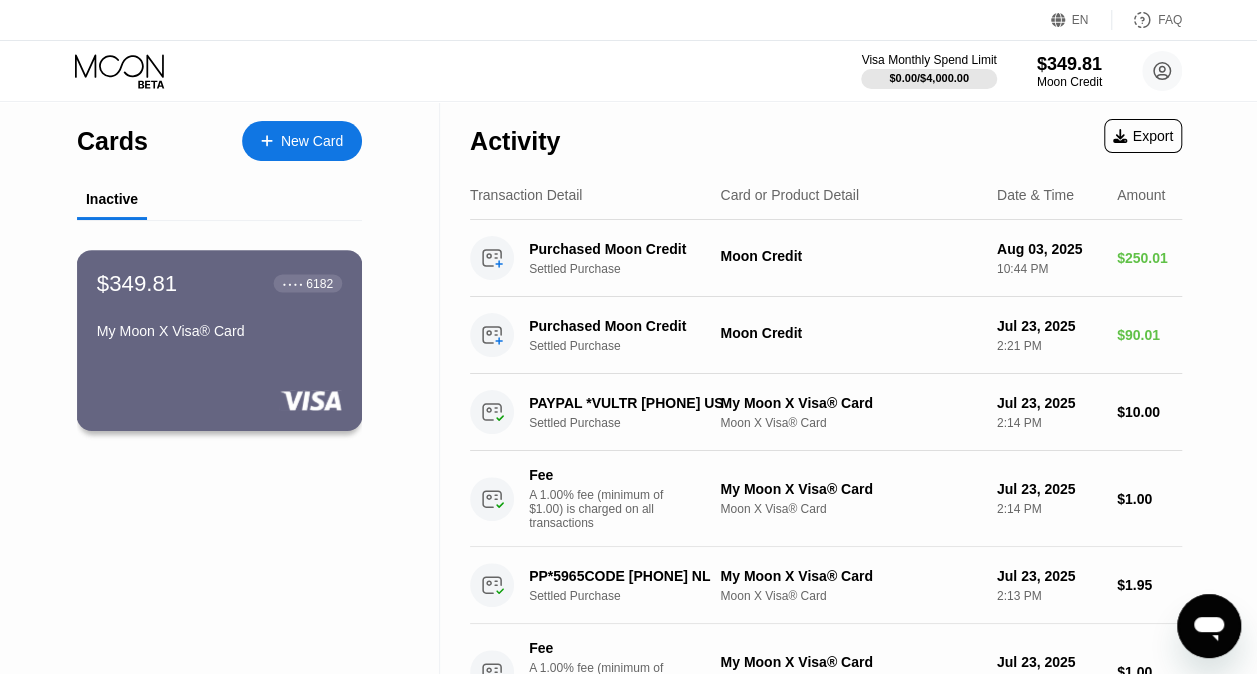 click on "My Moon X Visa® Card" at bounding box center [219, 335] 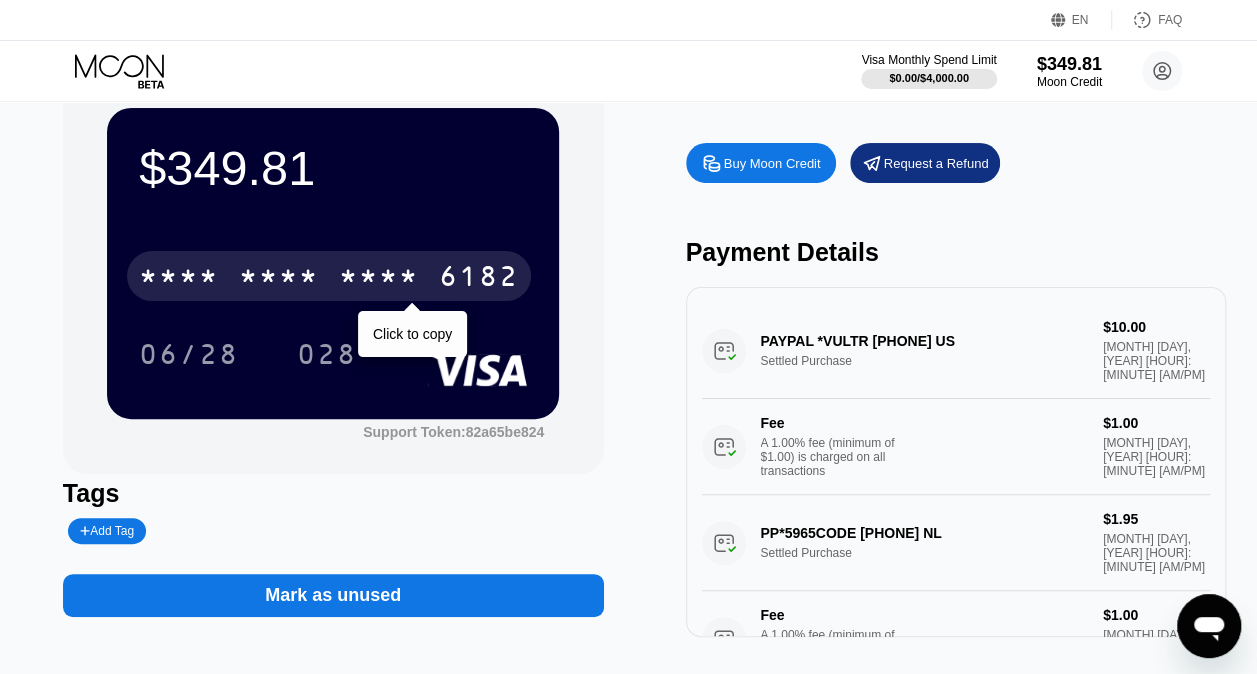 scroll, scrollTop: 100, scrollLeft: 0, axis: vertical 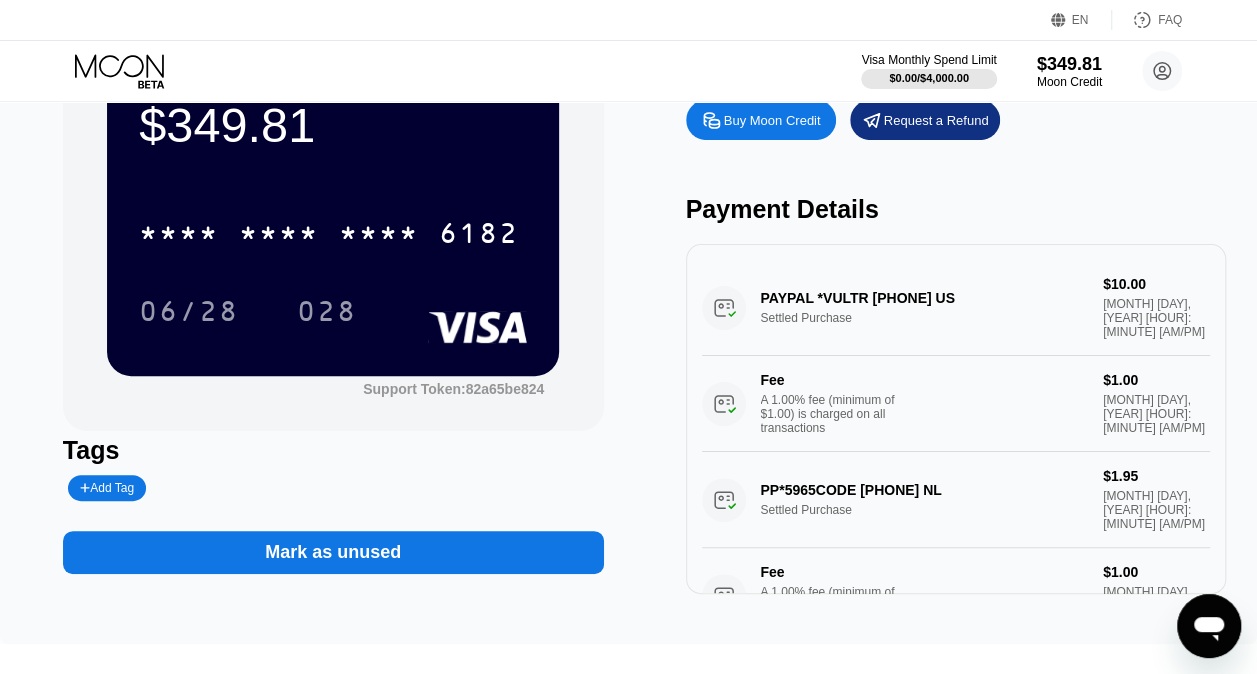 click on "Mark as unused" at bounding box center [333, 552] 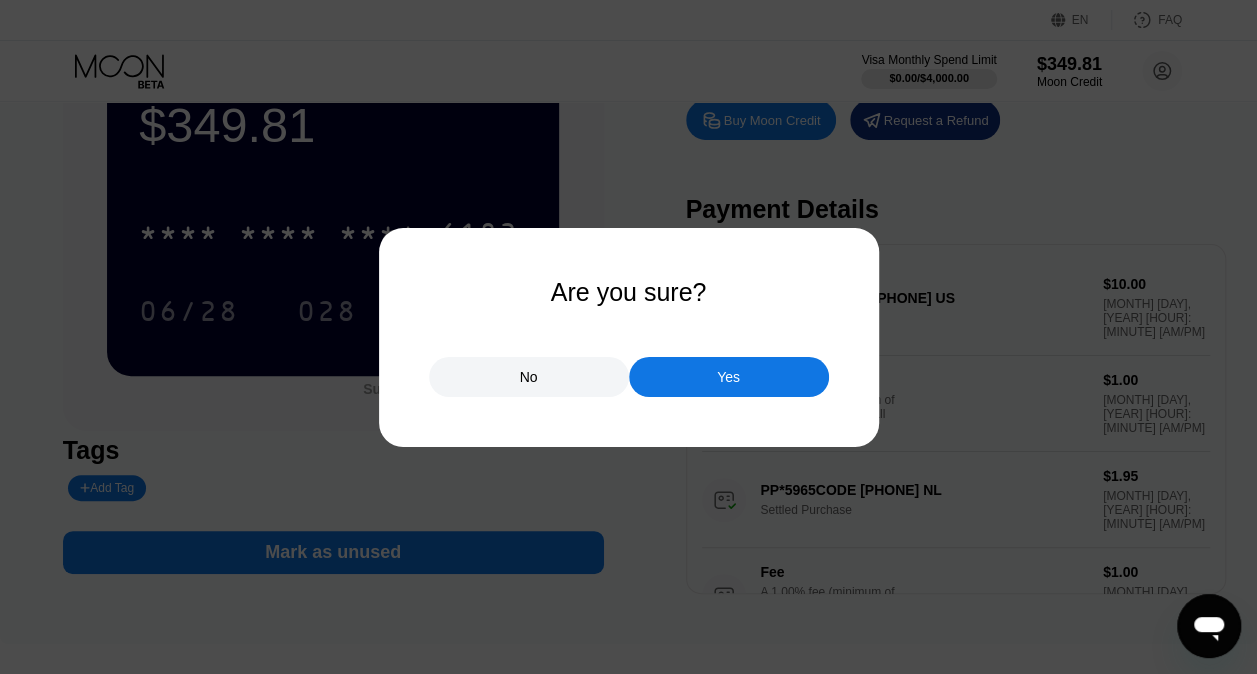 click on "Yes" at bounding box center (728, 377) 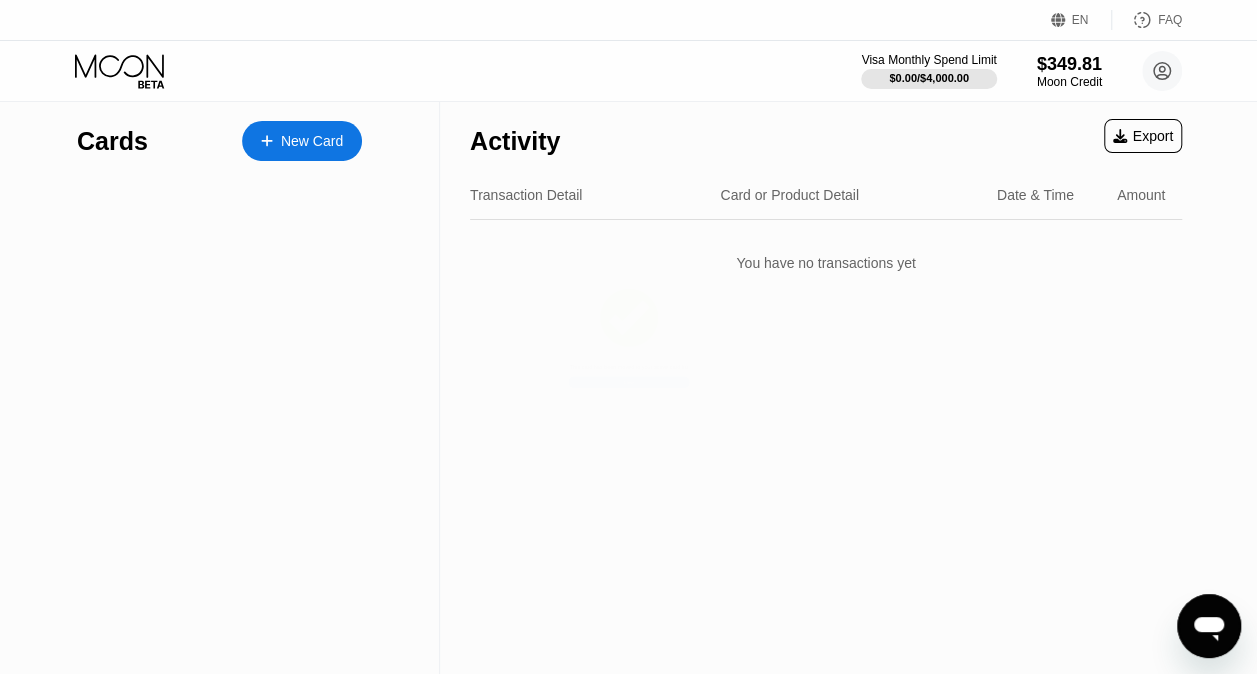 scroll, scrollTop: 0, scrollLeft: 0, axis: both 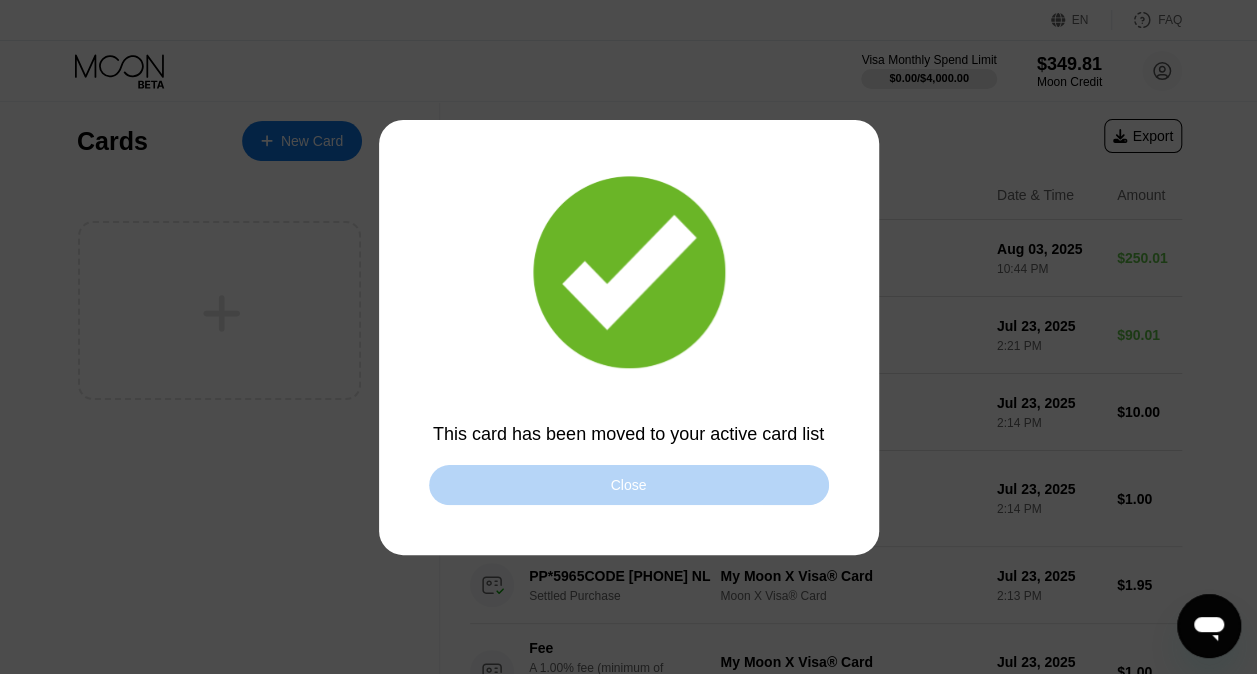 click on "Close" at bounding box center (629, 485) 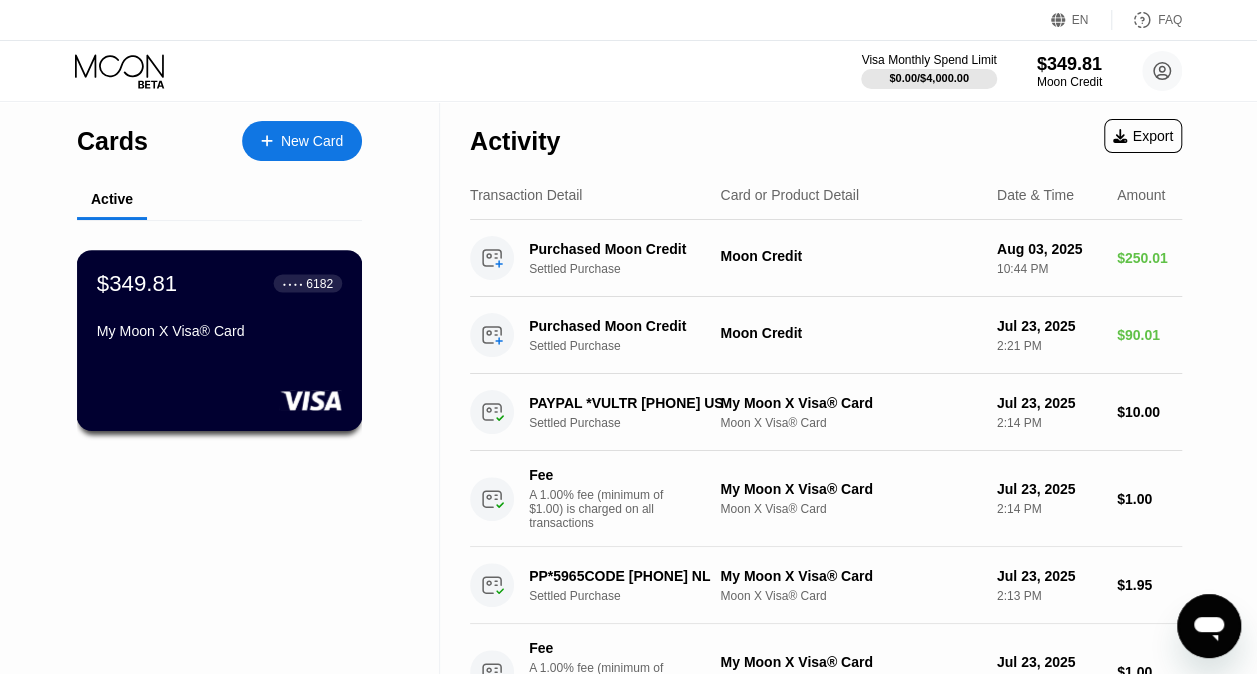 click on "$349.81 ● ● ● ● 6182" at bounding box center [219, 283] 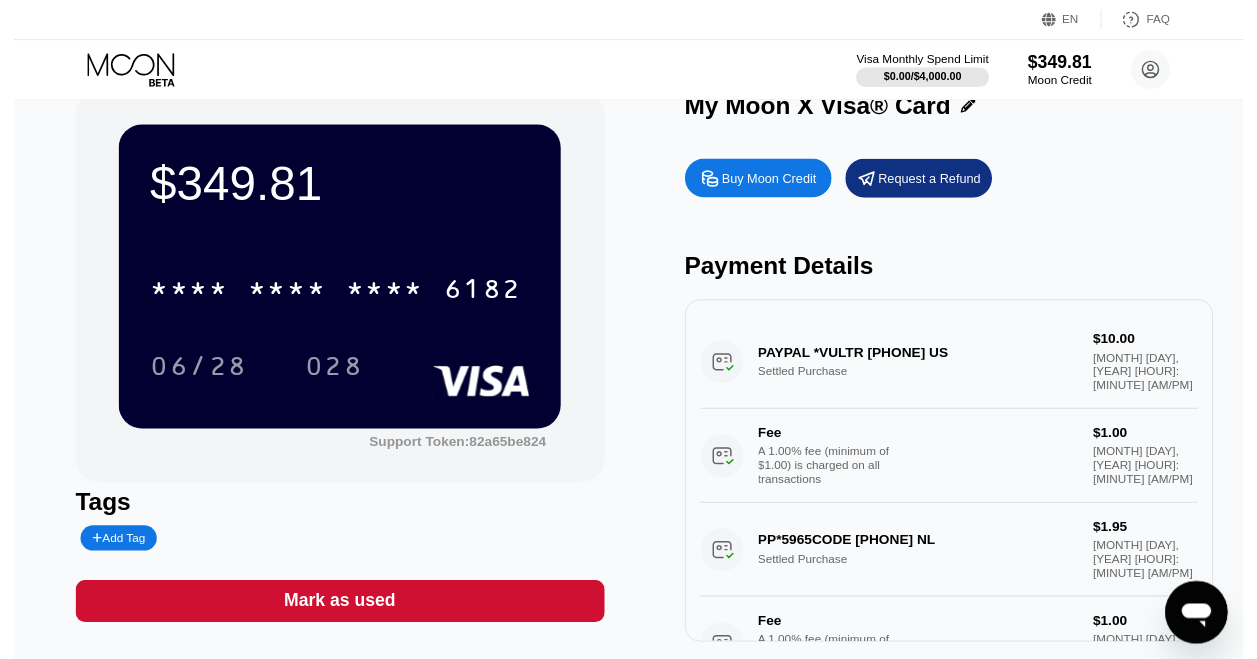 scroll, scrollTop: 0, scrollLeft: 0, axis: both 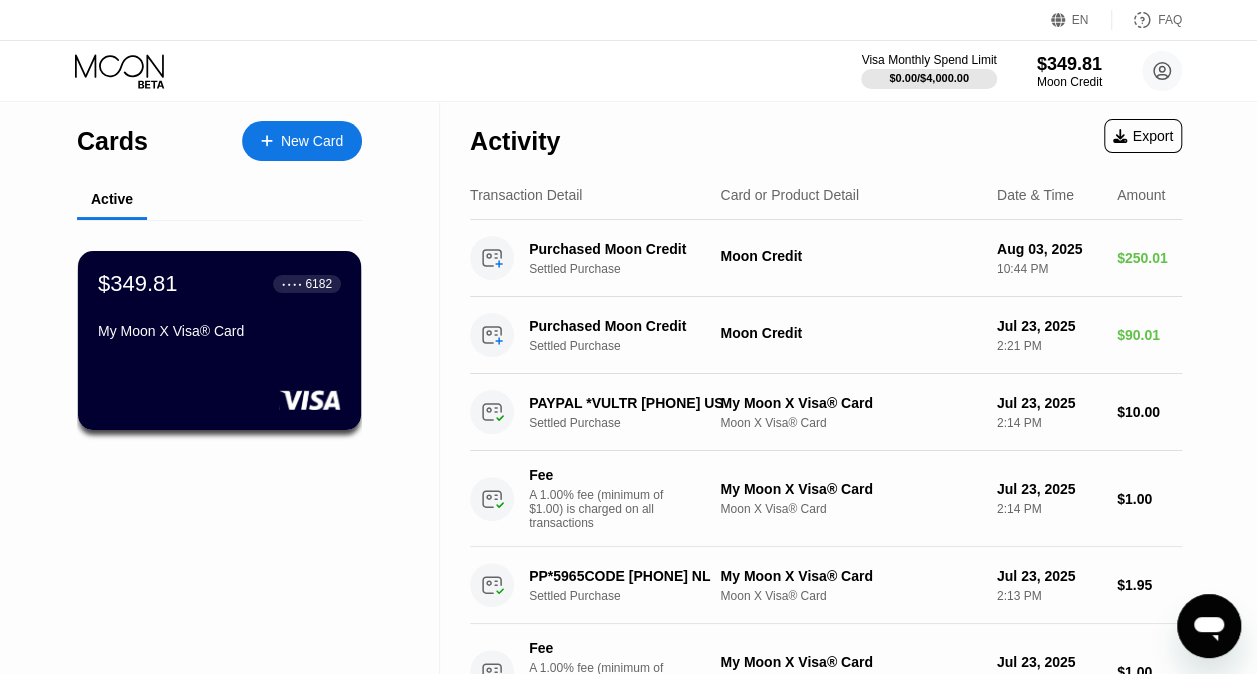 click on "New Card" at bounding box center [302, 141] 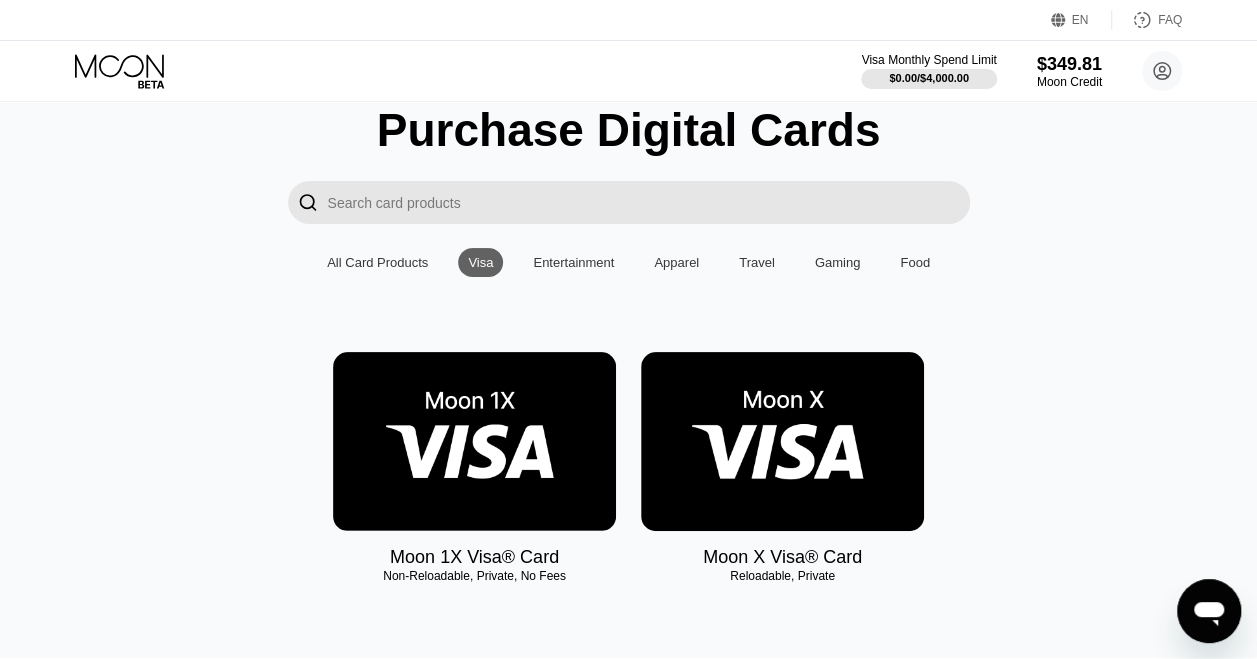 scroll, scrollTop: 100, scrollLeft: 0, axis: vertical 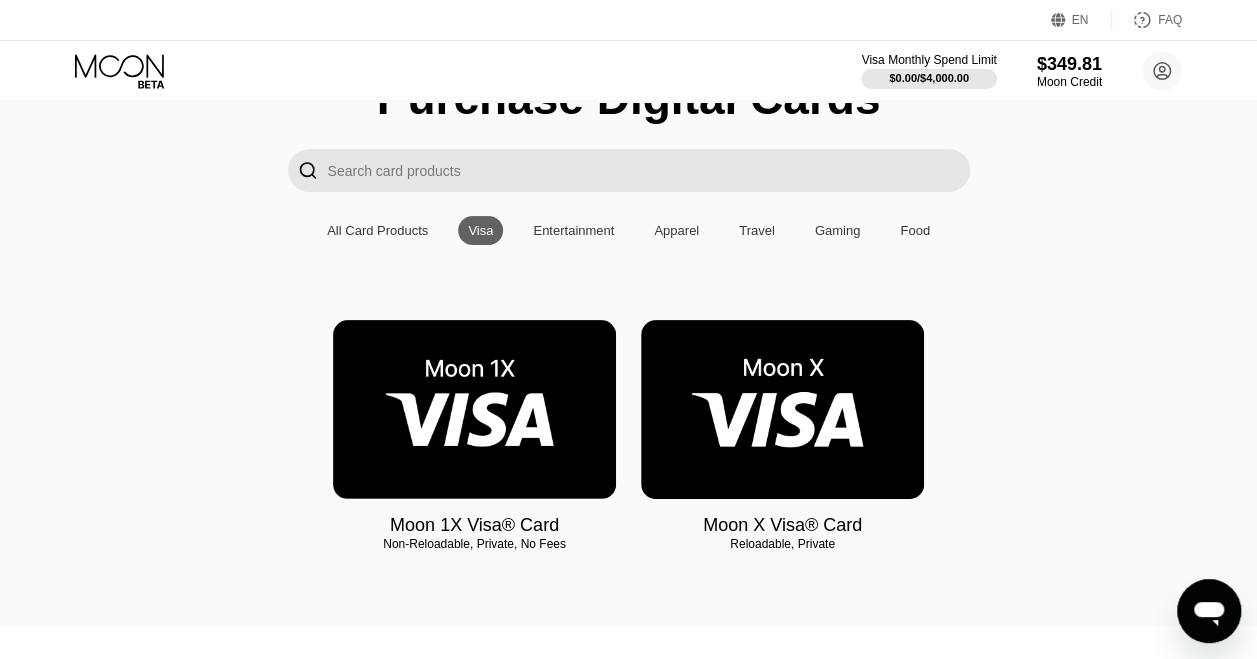 click at bounding box center (782, 409) 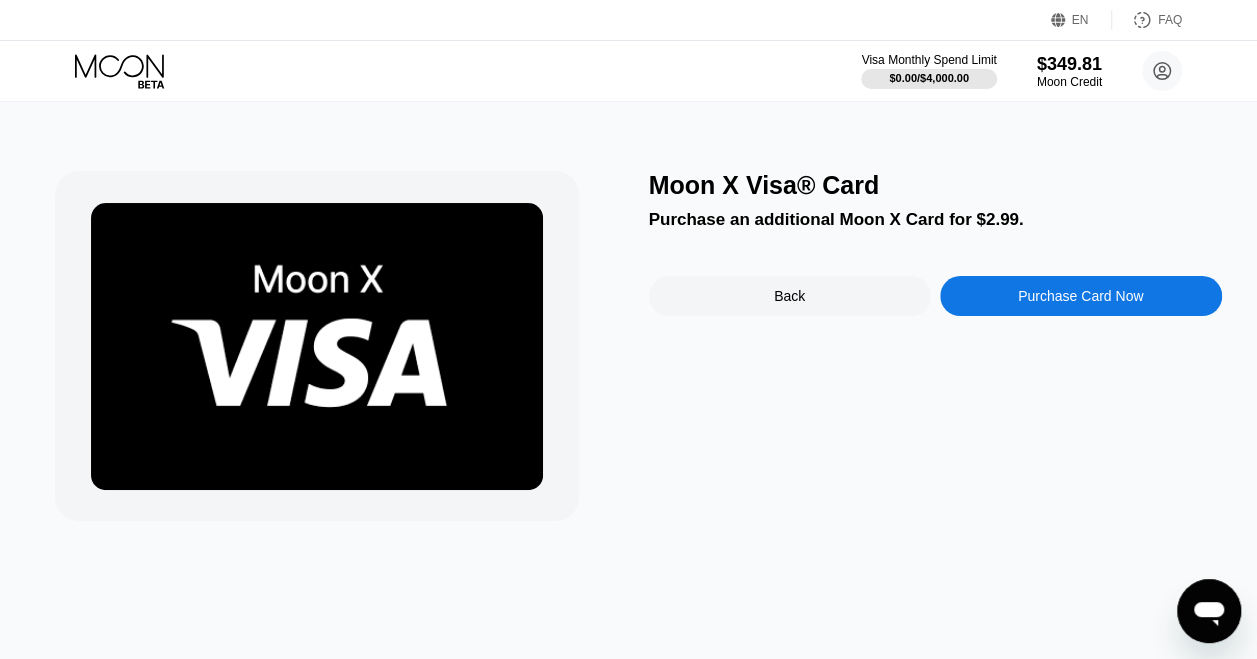 scroll, scrollTop: 0, scrollLeft: 0, axis: both 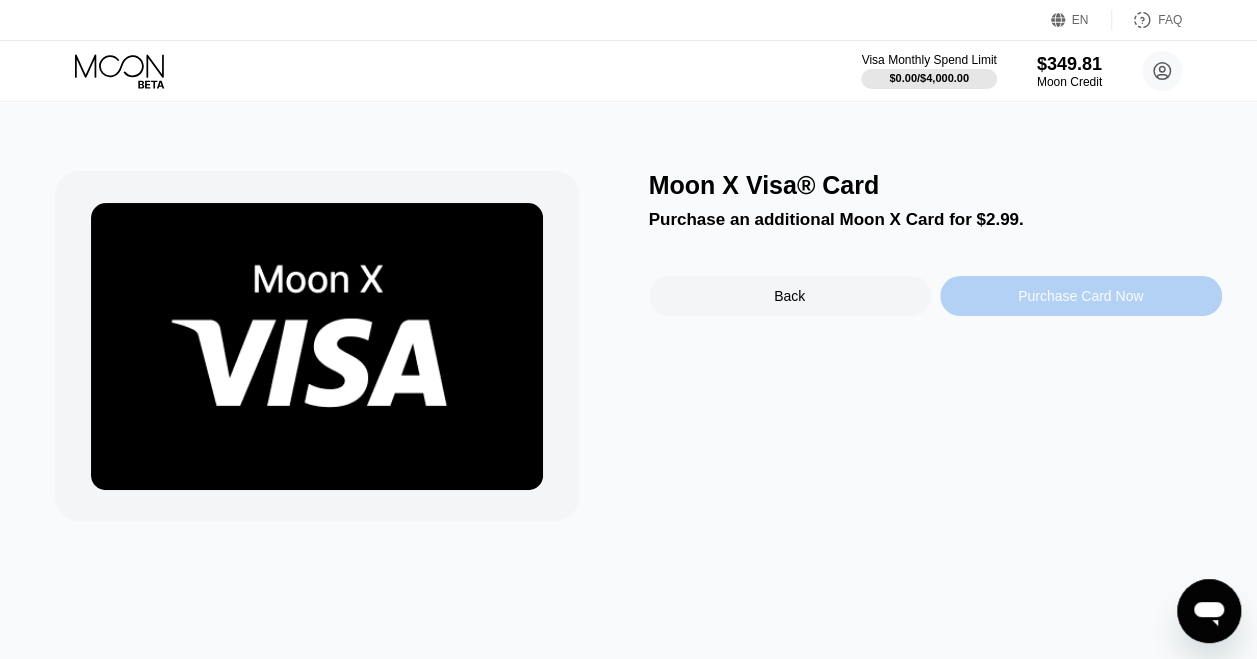 click on "Purchase Card Now" at bounding box center (1081, 296) 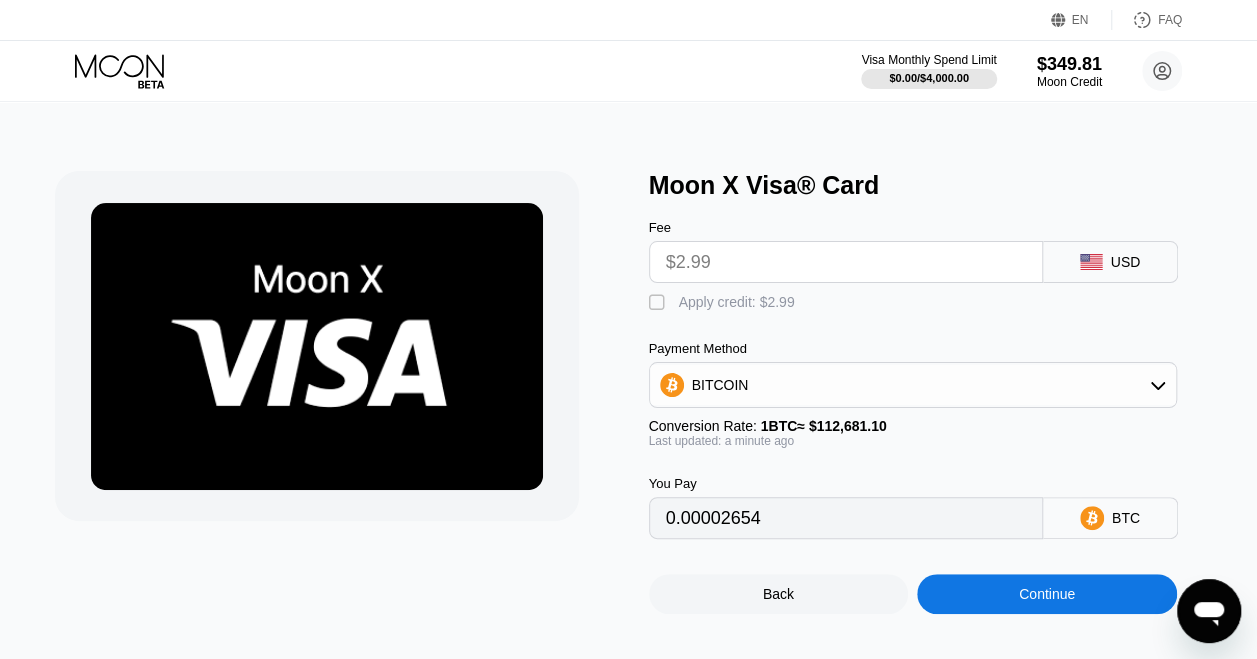 click on "BITCOIN" at bounding box center (913, 385) 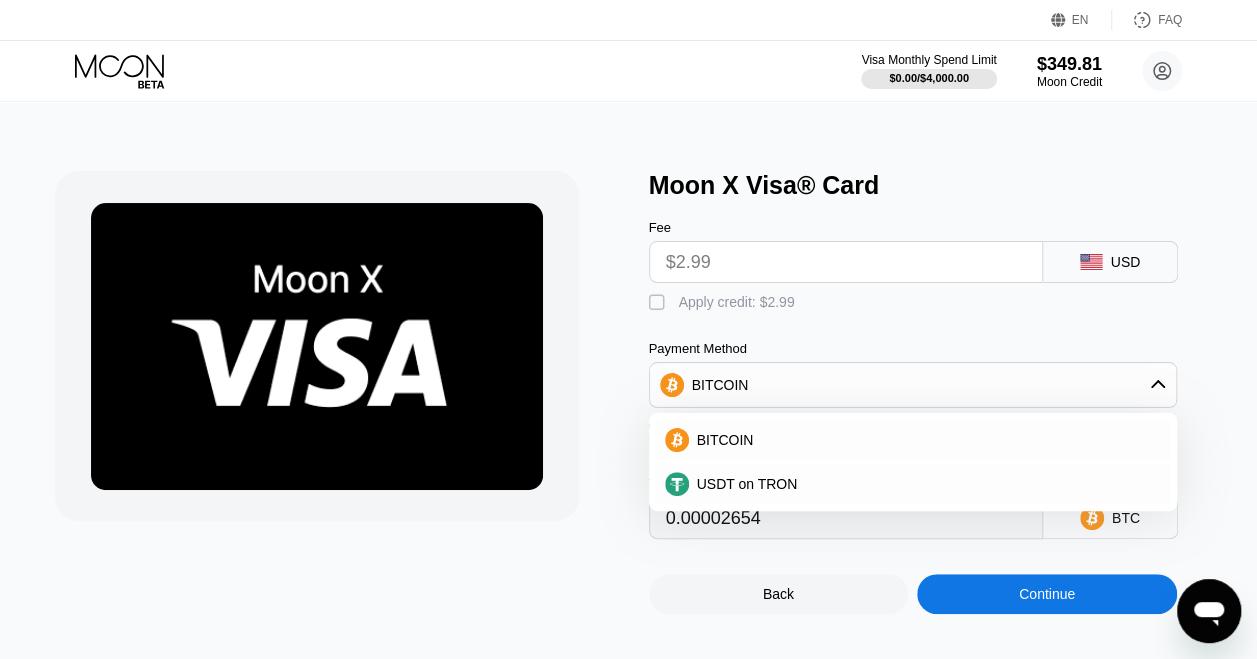 click on "BITCOIN" at bounding box center (913, 385) 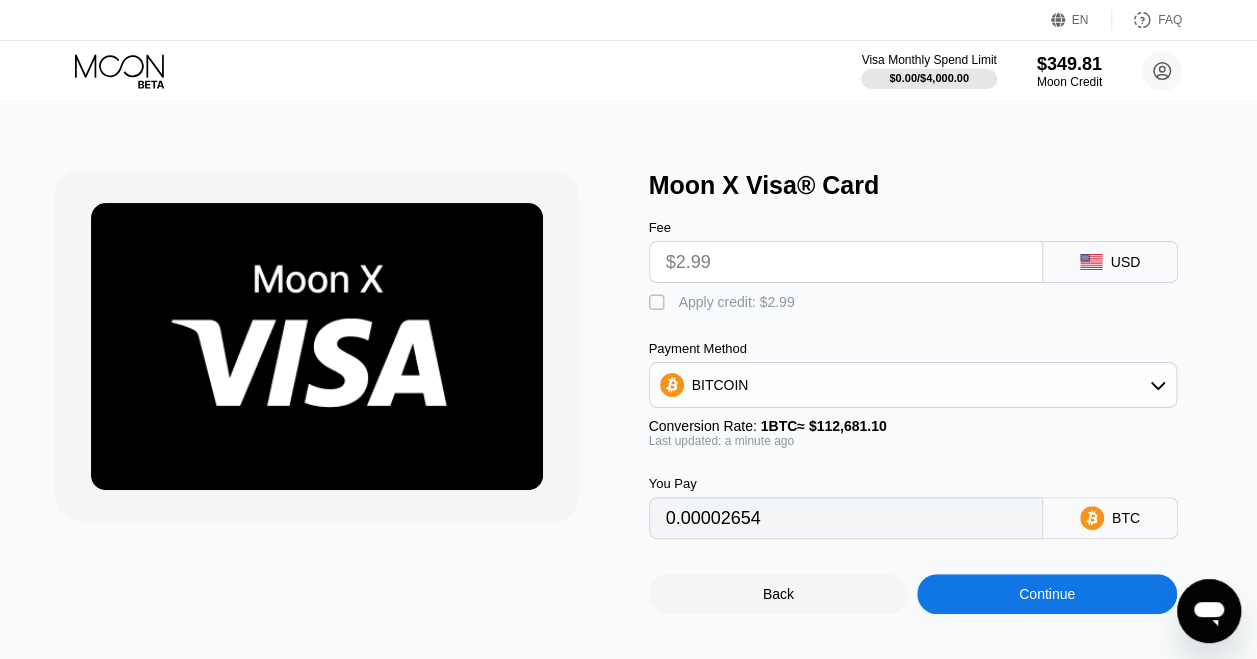 click on "$2.99" at bounding box center [846, 262] 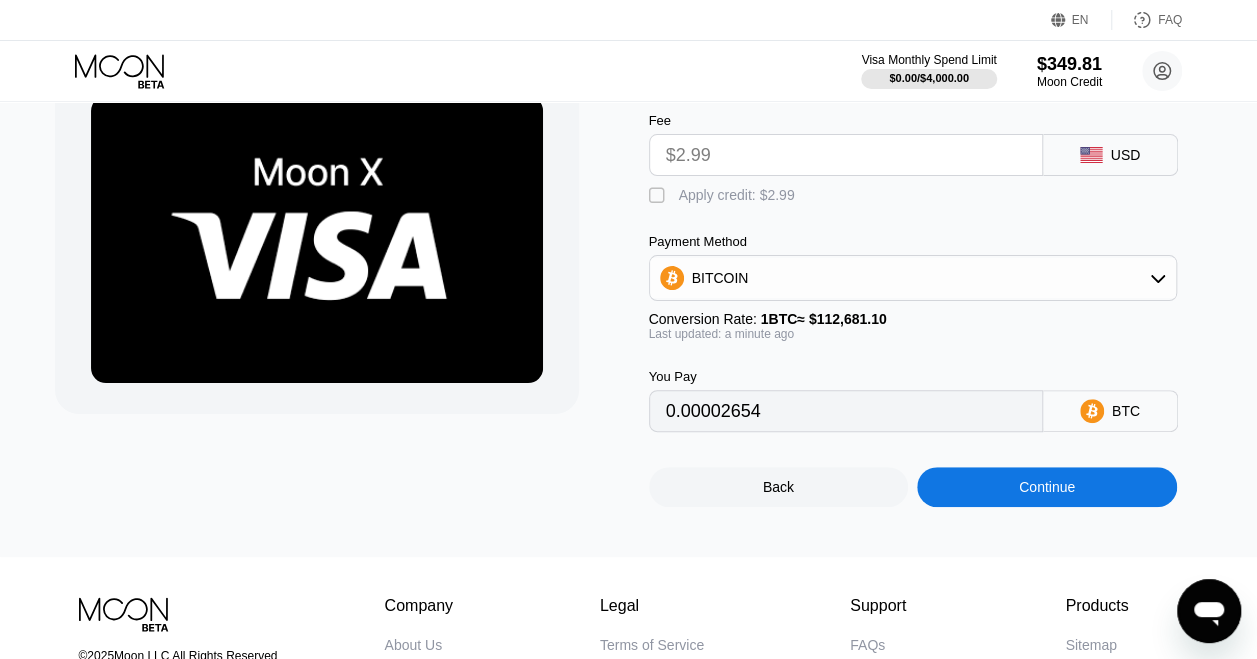 scroll, scrollTop: 300, scrollLeft: 0, axis: vertical 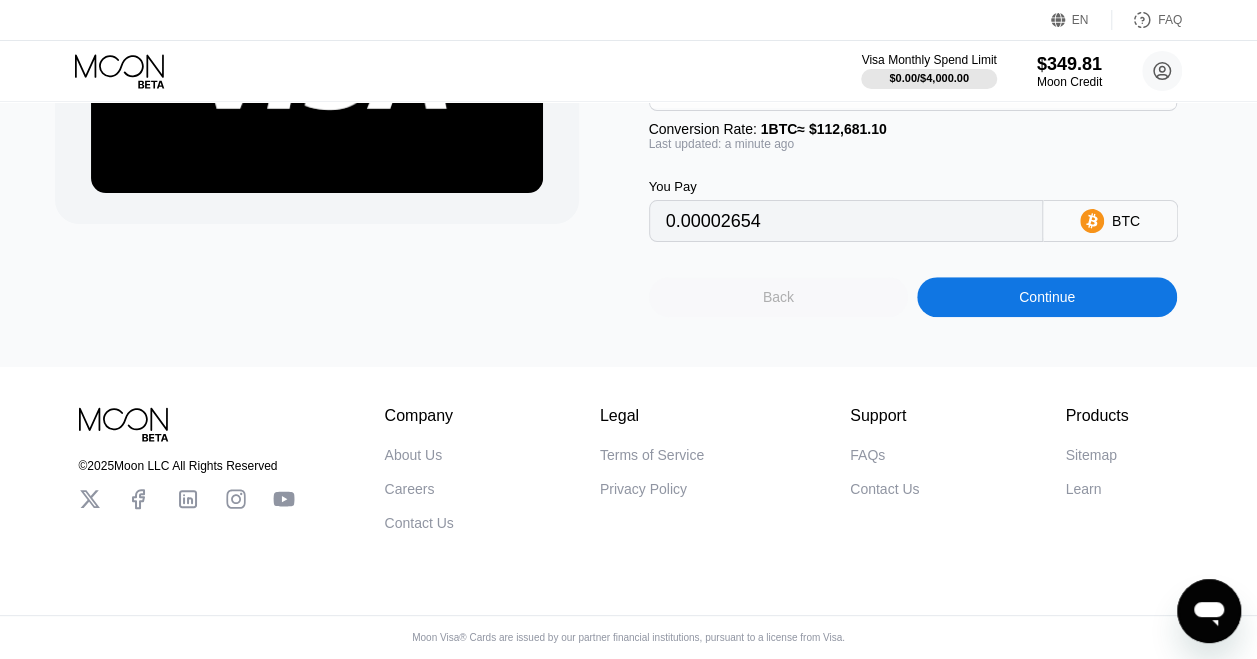 click on "Back" at bounding box center (779, 297) 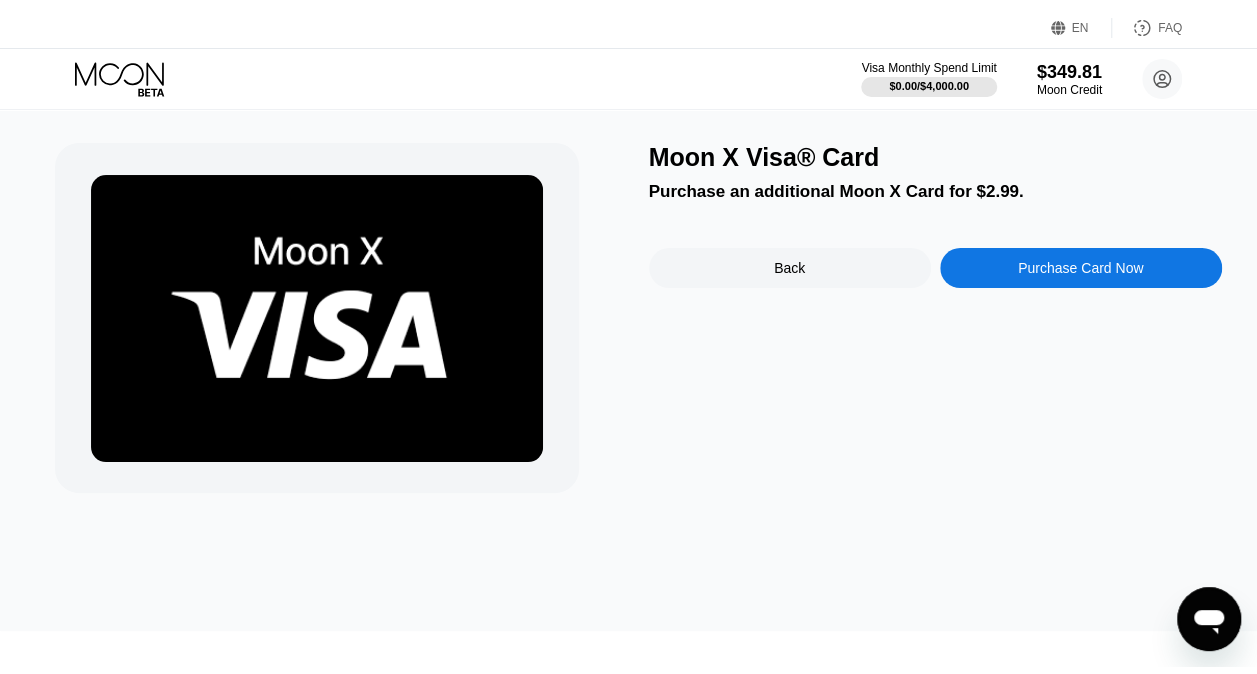 scroll, scrollTop: 0, scrollLeft: 0, axis: both 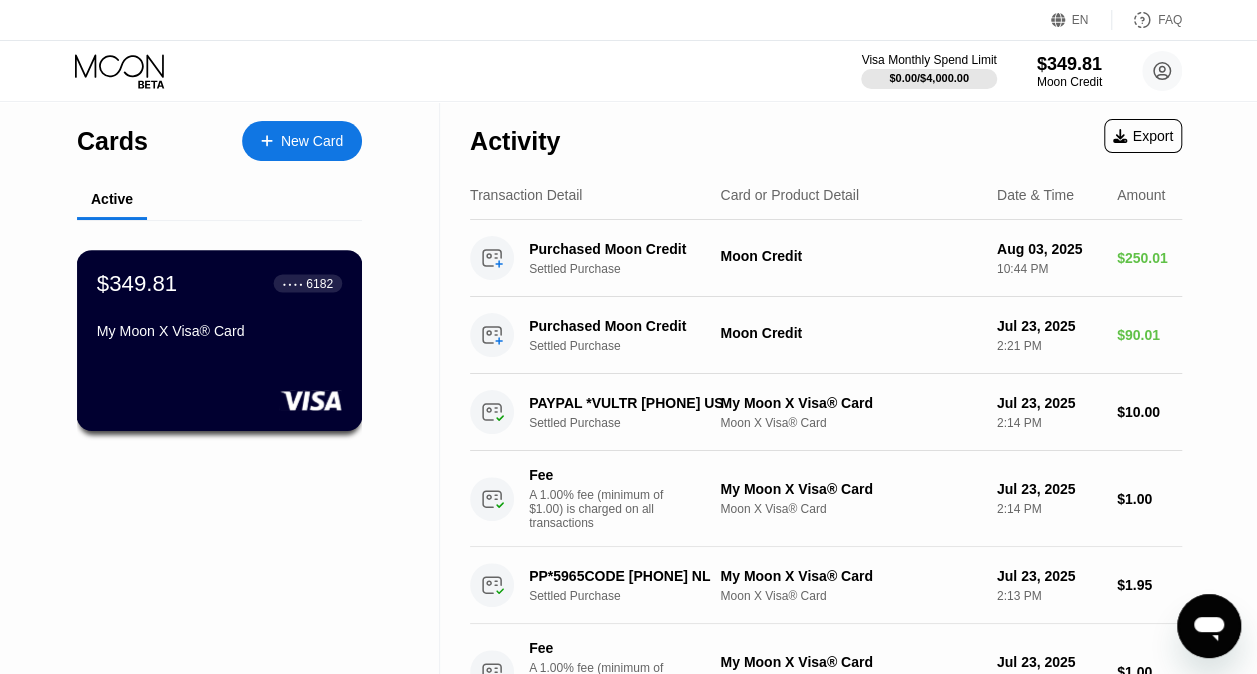 click on "$349.81 ● ● ● ● 6182 My Moon X Visa® Card" at bounding box center (220, 340) 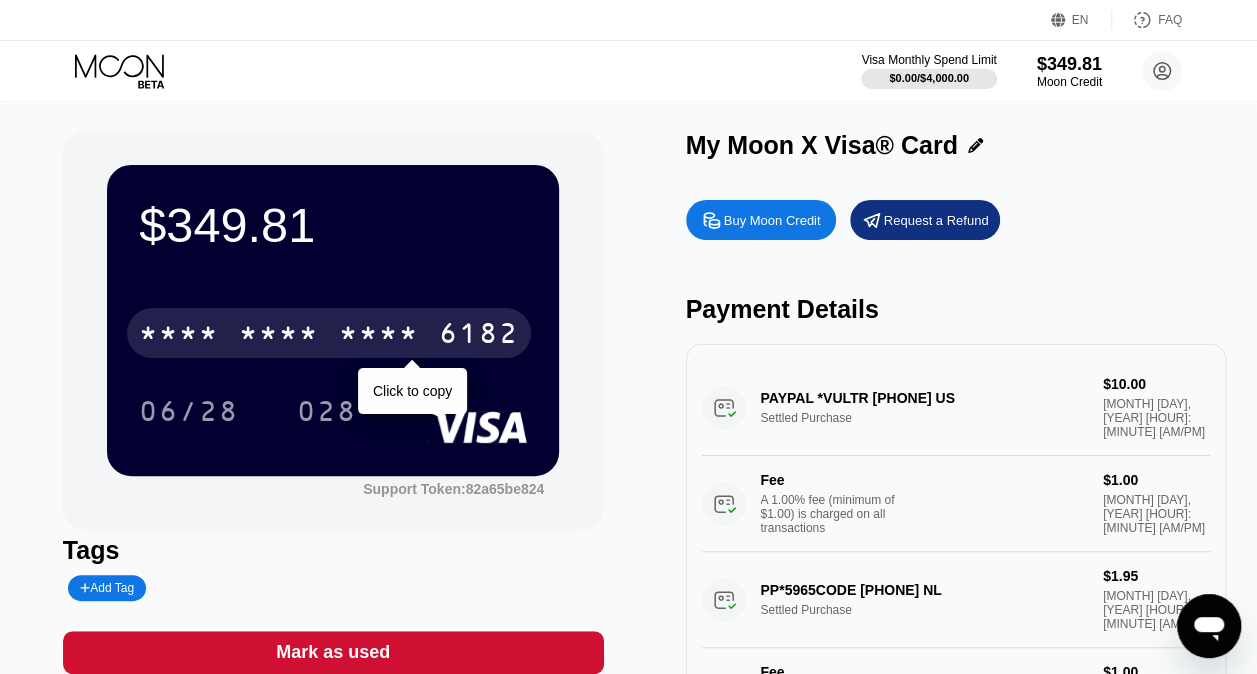 click on "6182" at bounding box center (479, 336) 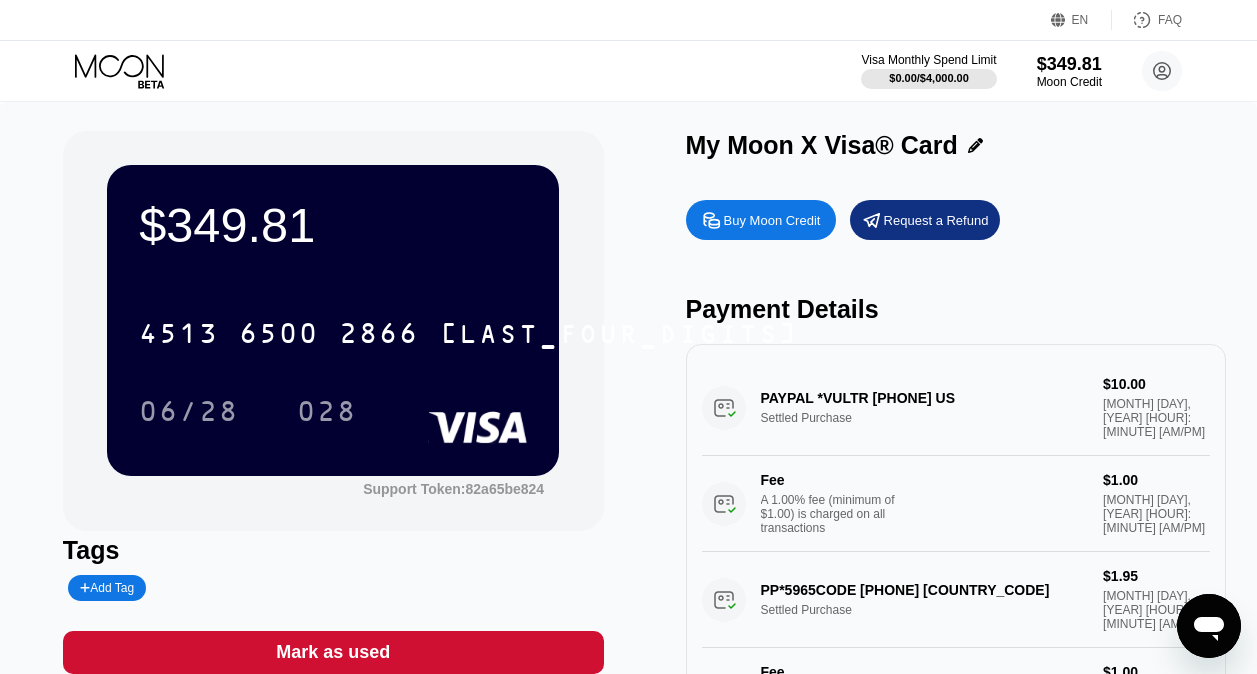 scroll, scrollTop: 0, scrollLeft: 0, axis: both 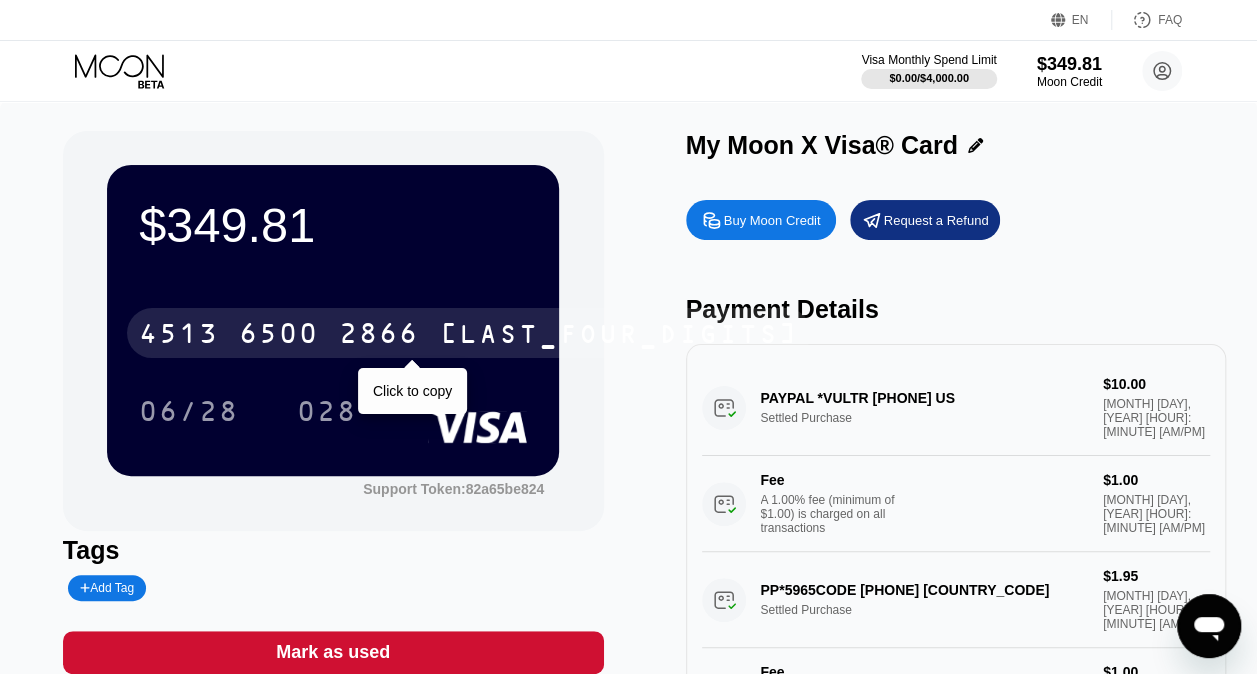 click on "6500" at bounding box center (279, 336) 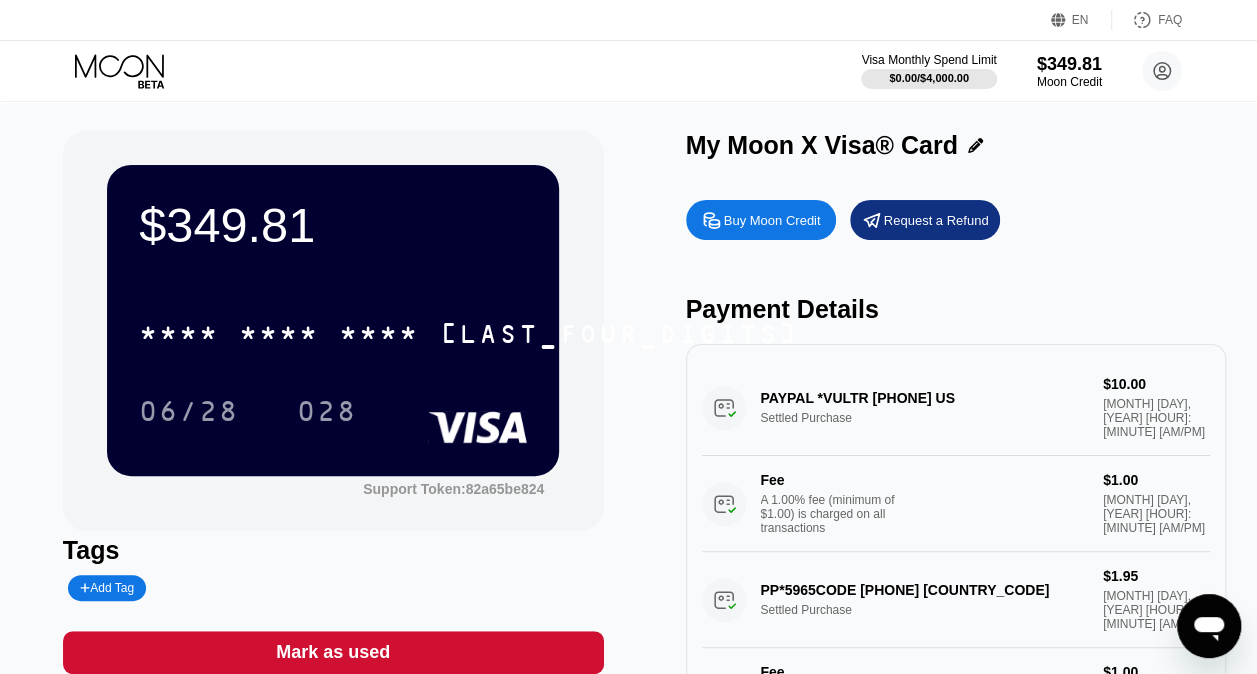 click on "Visa Monthly Spend Limit $0.00 / $4,000.00 $349.81 Moon Credit violacoral@mechanicspedia.com  Home Settings Support Careers About Us Log out Privacy policy Terms" at bounding box center [628, 71] 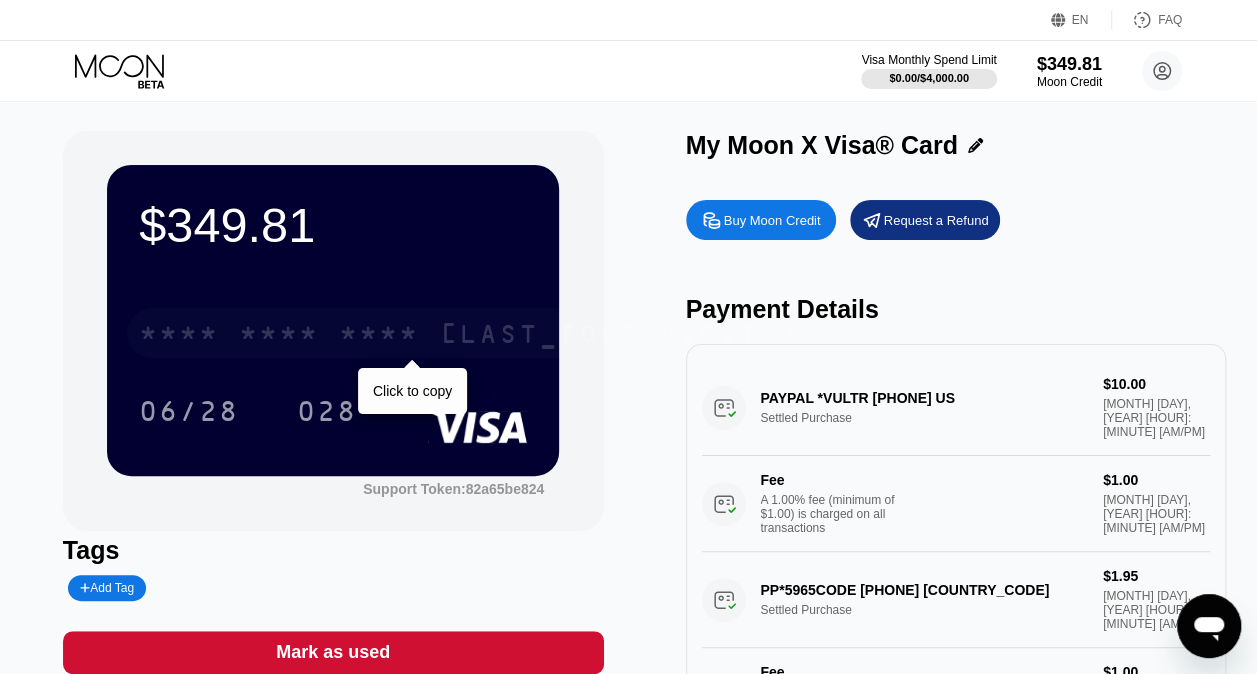 click on "* * * *" at bounding box center [379, 336] 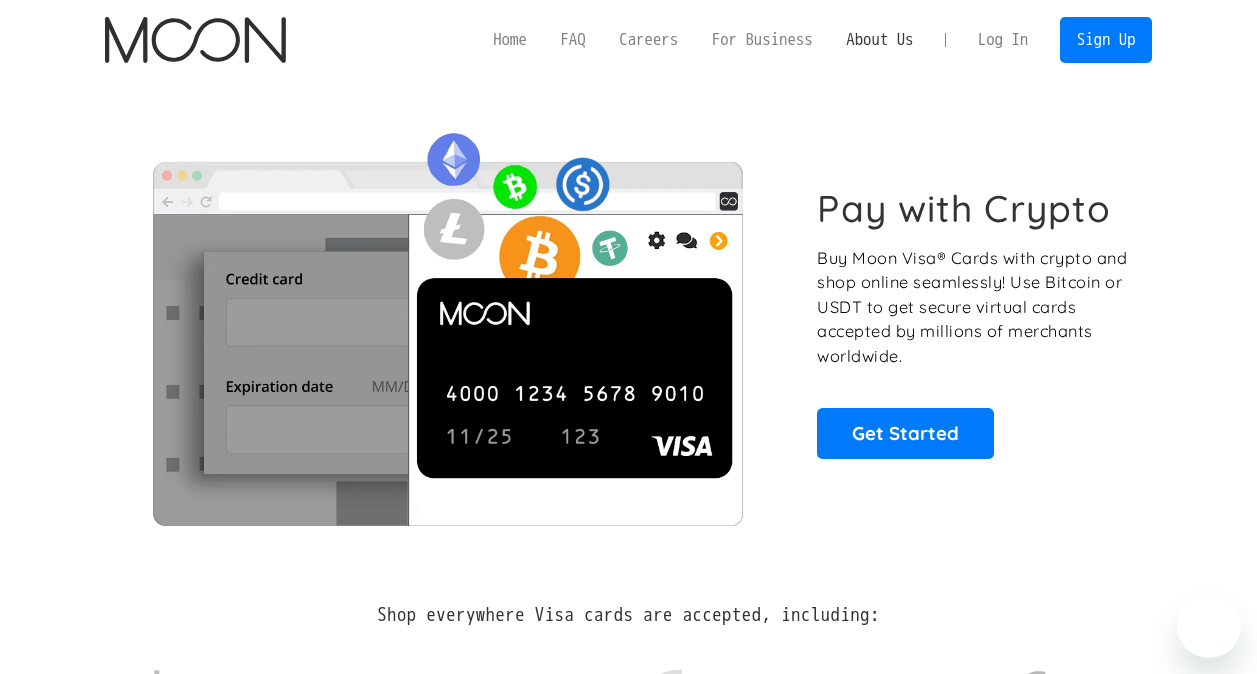 scroll, scrollTop: 0, scrollLeft: 0, axis: both 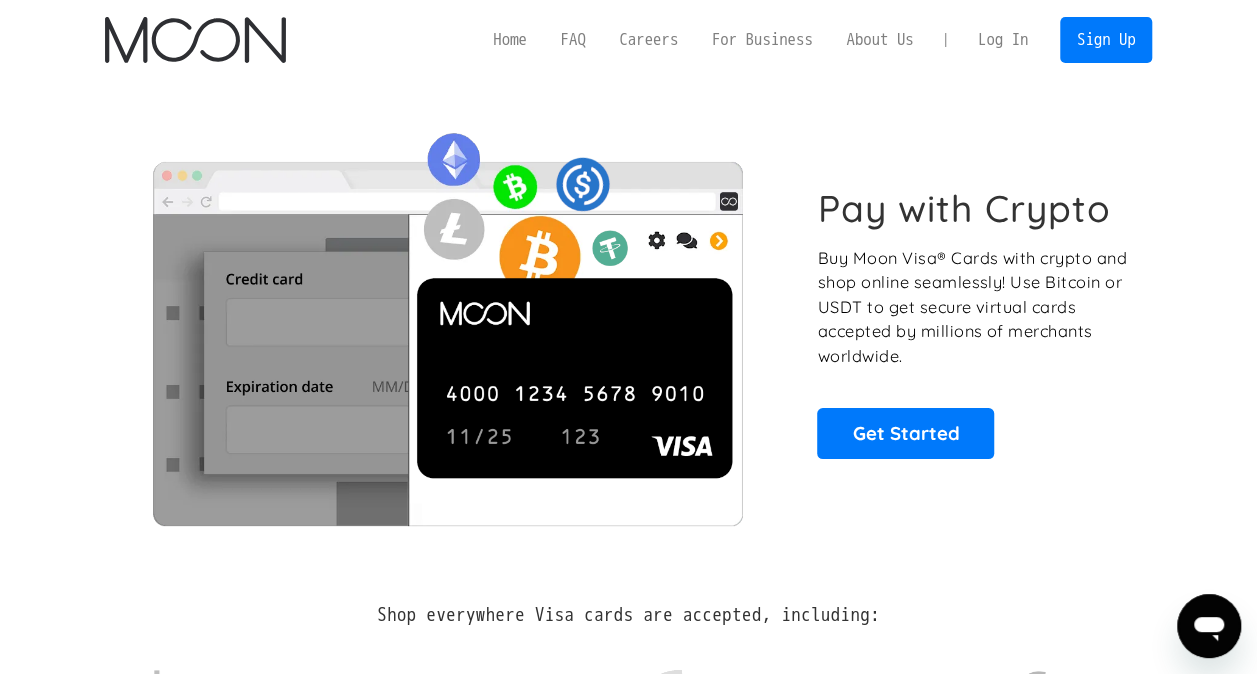 click on "Log In" at bounding box center (1003, 40) 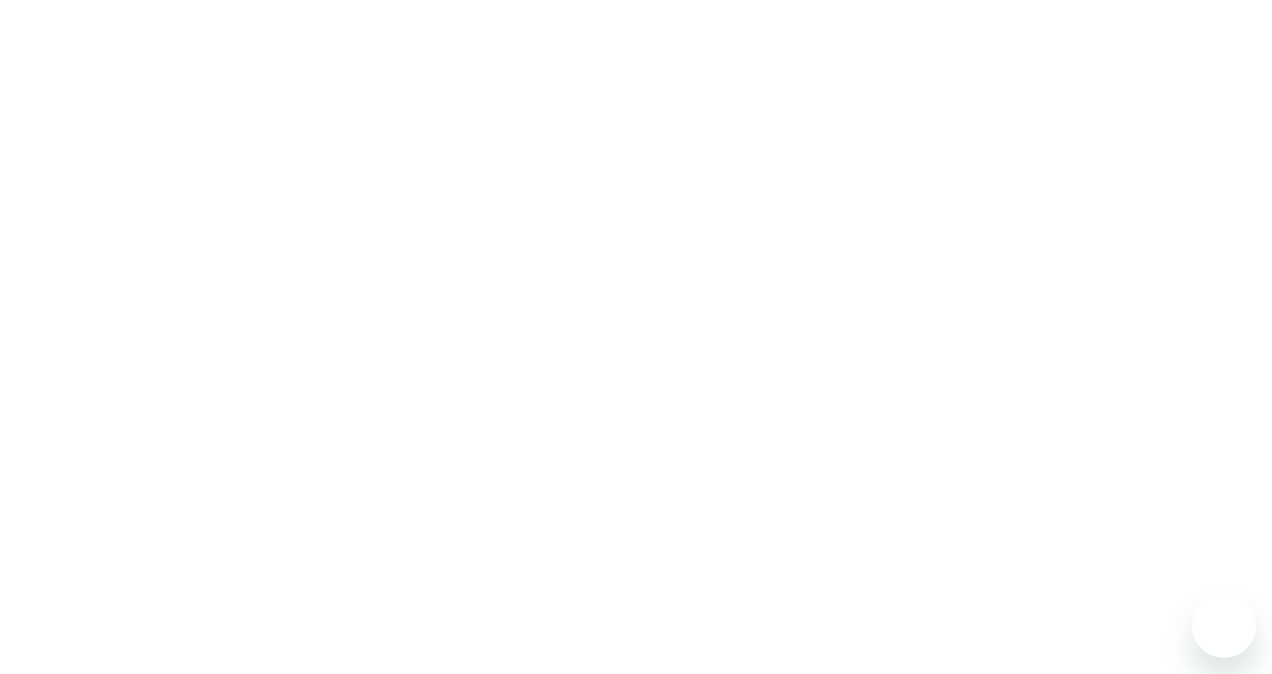 scroll, scrollTop: 0, scrollLeft: 0, axis: both 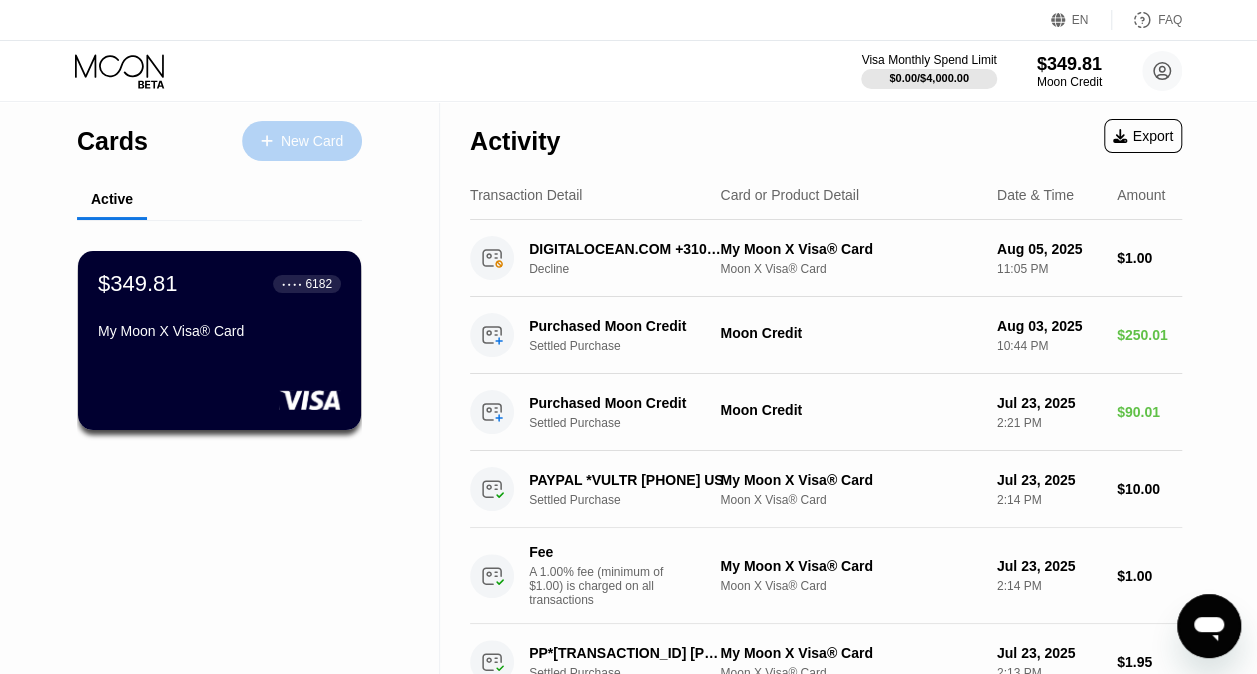 drag, startPoint x: 317, startPoint y: 140, endPoint x: 458, endPoint y: 124, distance: 141.90489 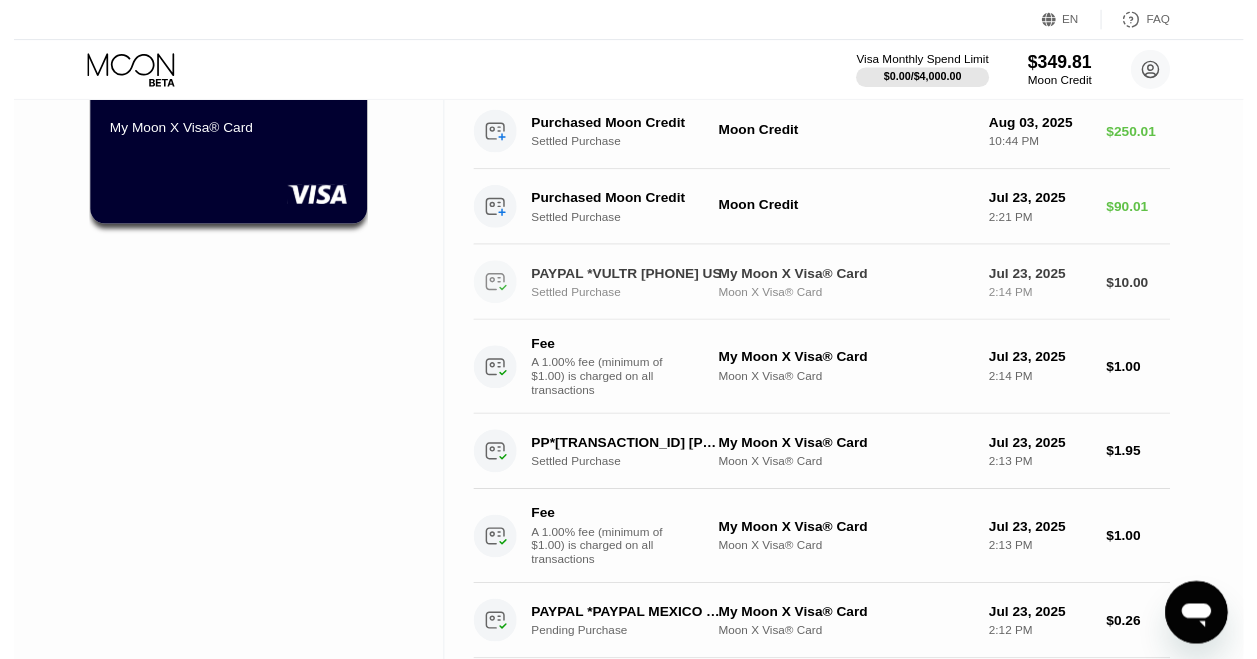 scroll, scrollTop: 0, scrollLeft: 0, axis: both 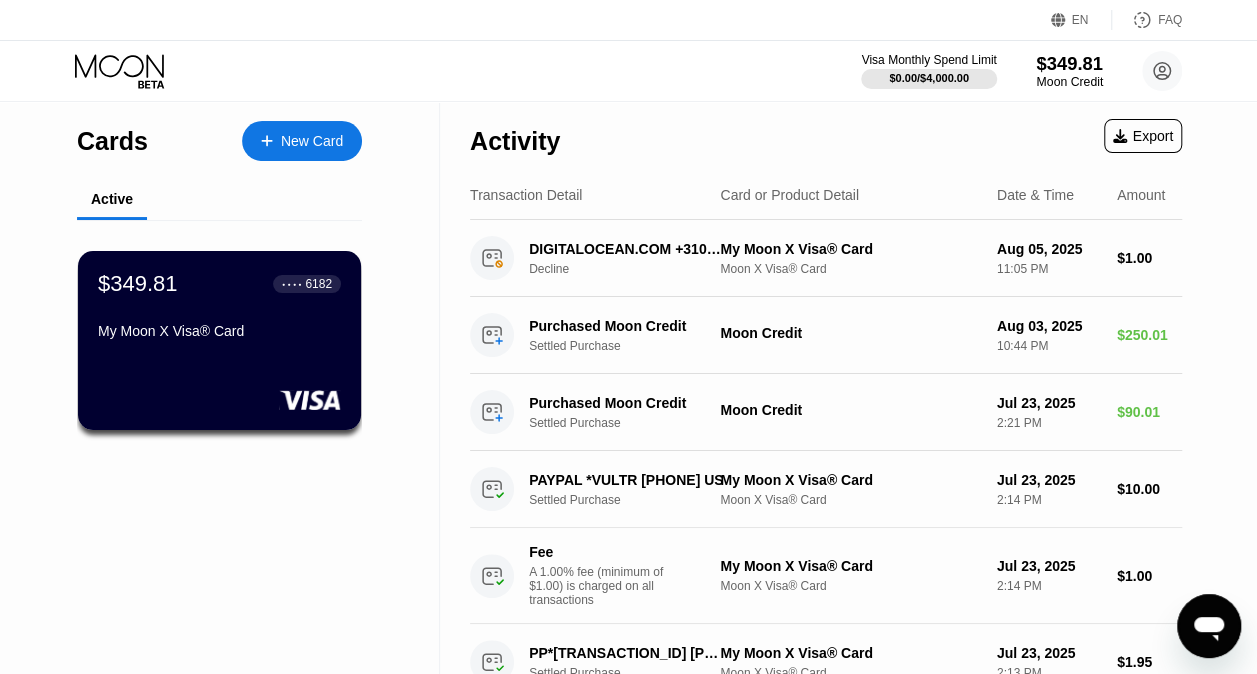 click on "$349.81" at bounding box center [1069, 63] 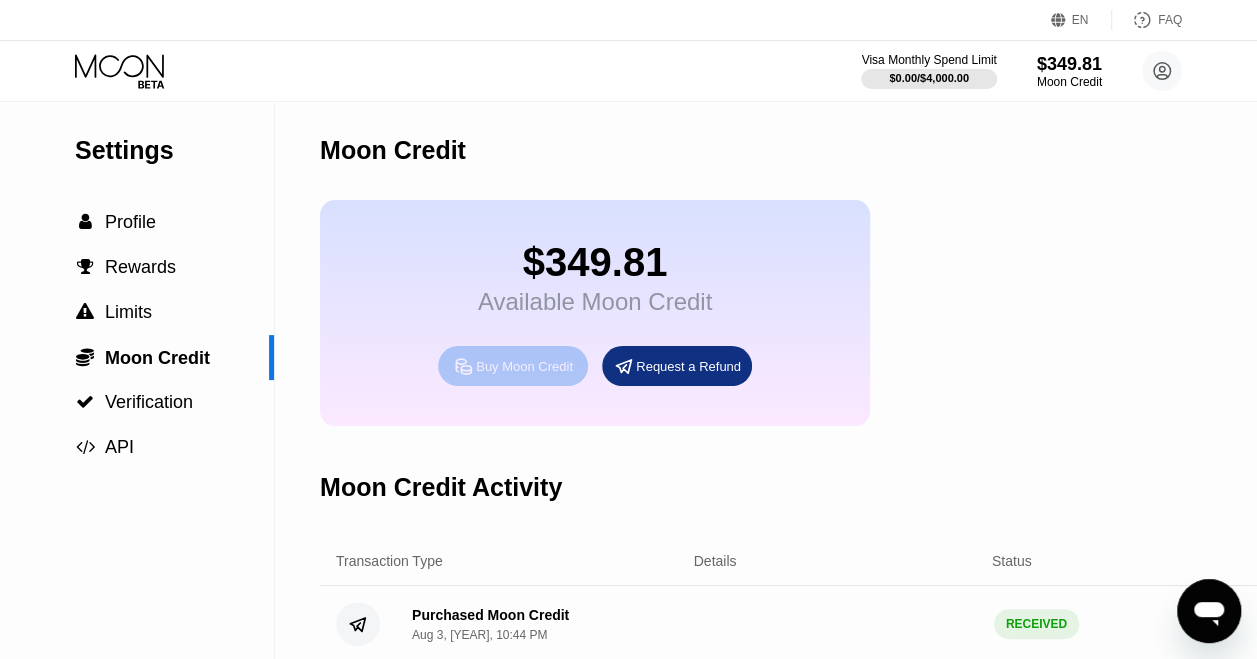 click on "Buy Moon Credit" at bounding box center (524, 366) 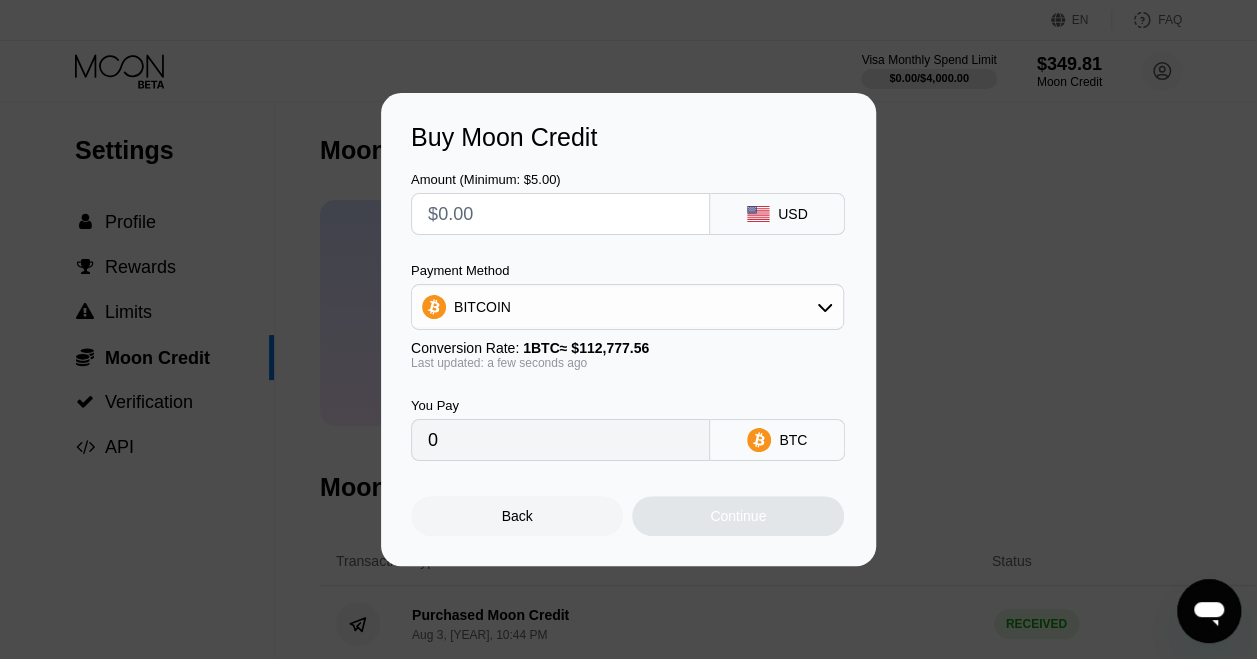 click on "Buy Moon Credit Amount (Minimum: $5.00) USD Payment Method BITCOIN Conversion Rate:   1  BTC  ≈   $112,777.56 Last updated:   a few seconds ago You Pay 0 BTC Back Continue" at bounding box center (628, 329) 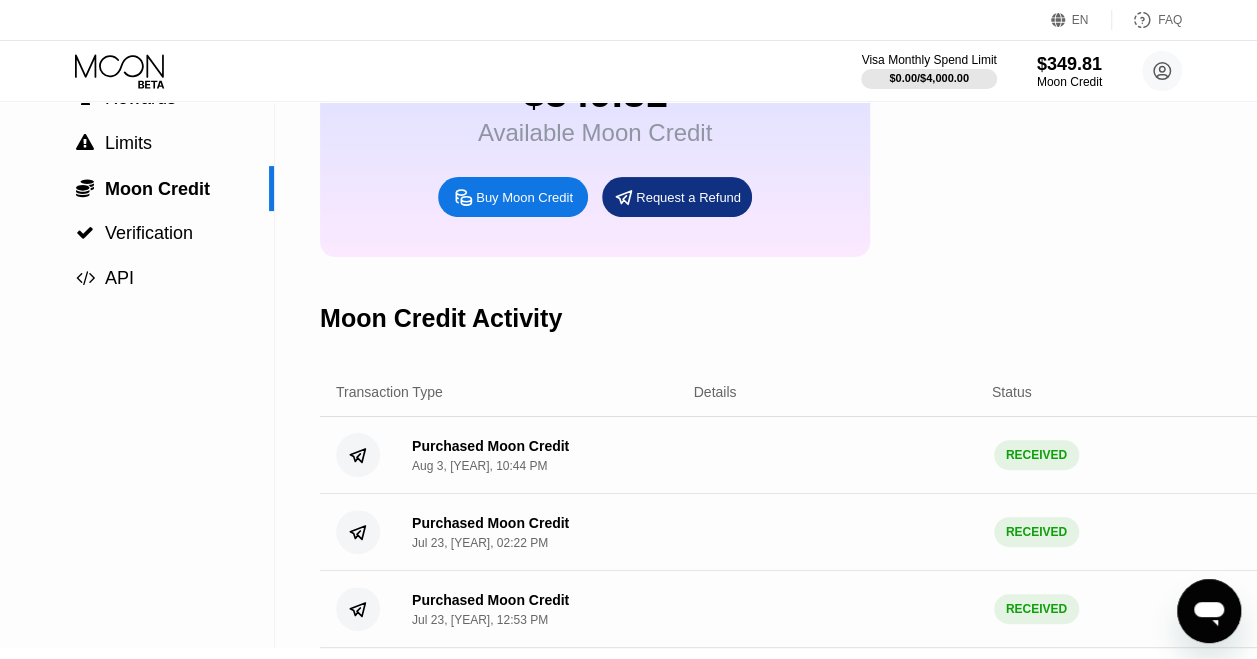 scroll, scrollTop: 0, scrollLeft: 0, axis: both 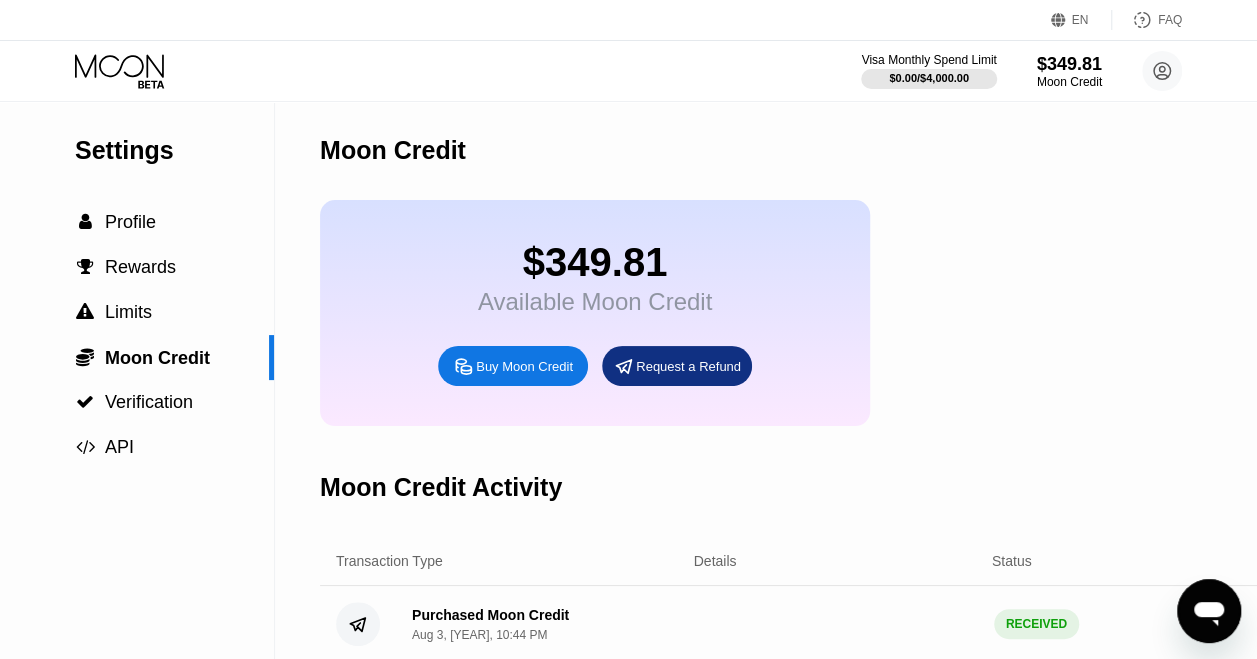 click on "Request a Refund" at bounding box center [688, 366] 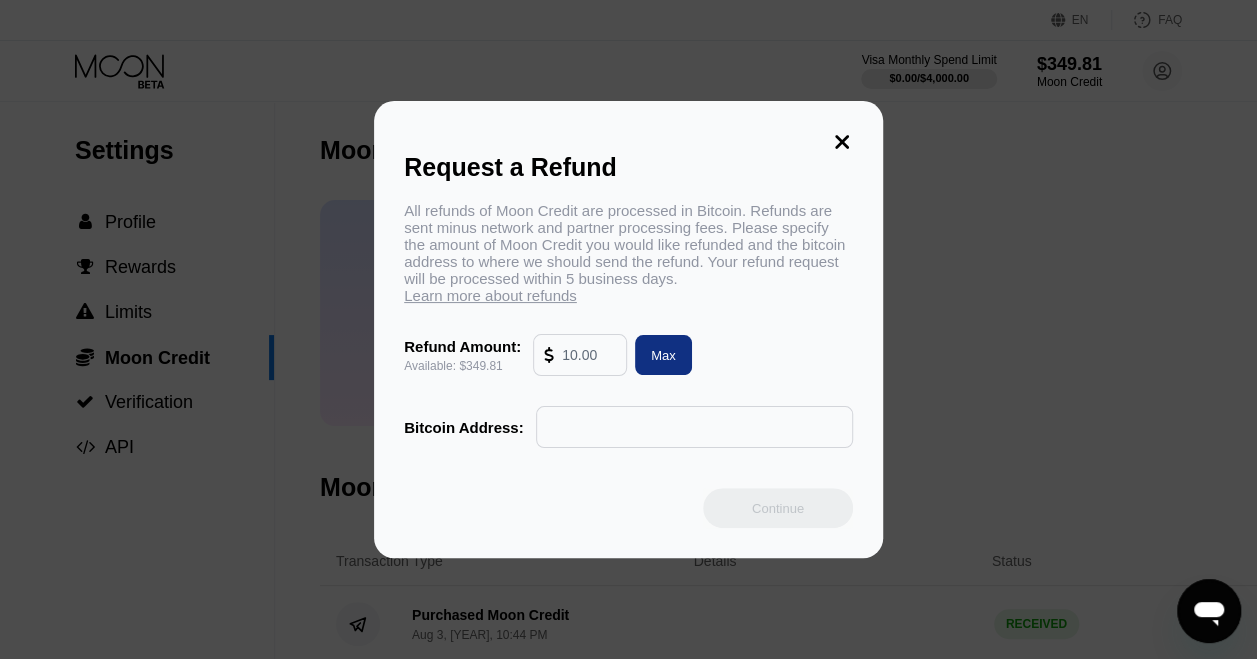 click at bounding box center (589, 355) 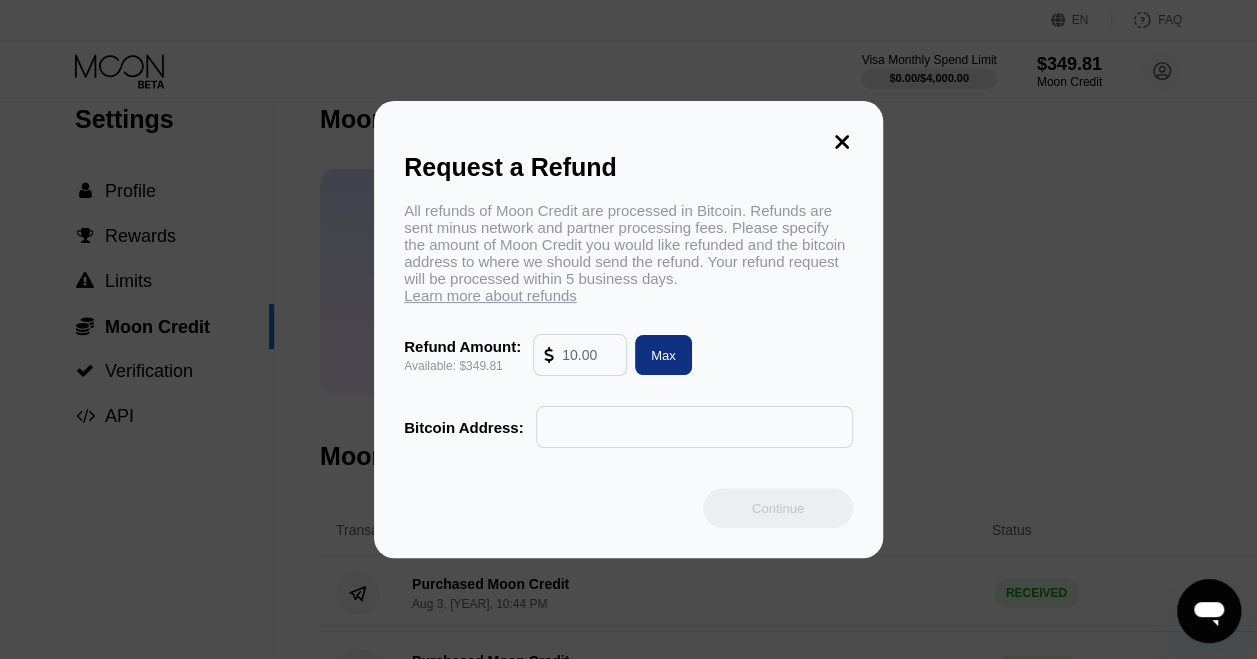 scroll, scrollTop: 0, scrollLeft: 0, axis: both 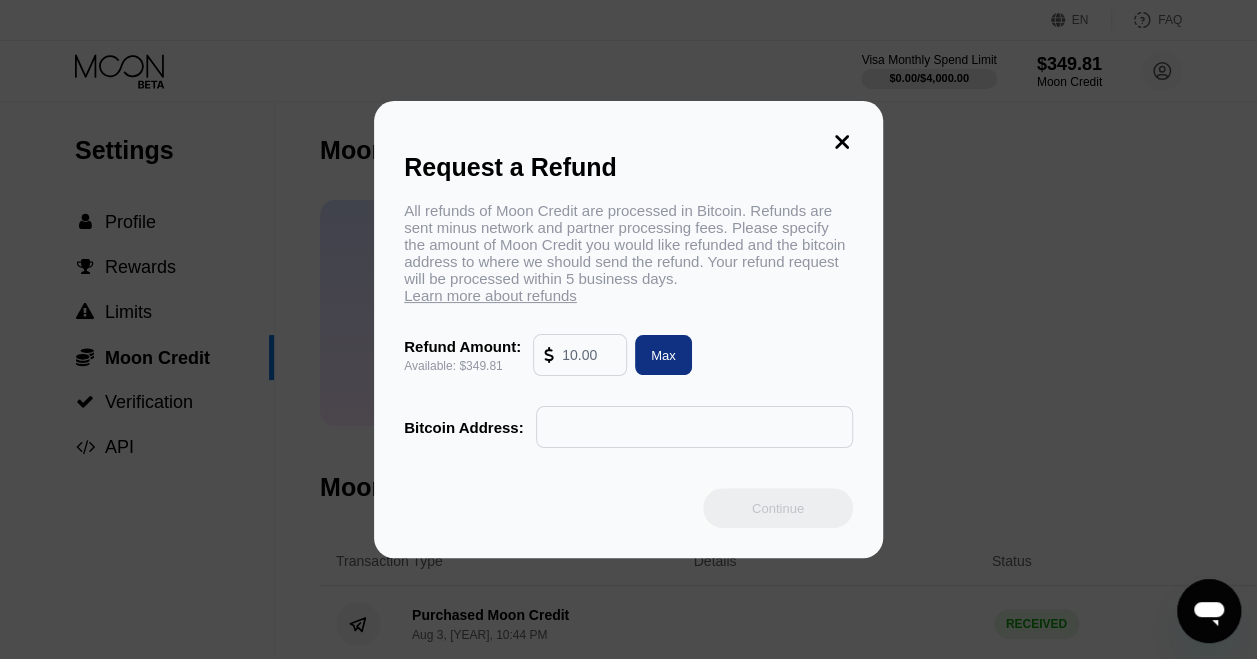 click on "Request a Refund All refunds of Moon Credit are processed in Bitcoin. Refunds are sent minus network and partner processing fees. Please specify the amount of Moon Credit you would like refunded and the bitcoin address to where we should send the refund. Your refund request will be processed within 5 business days.   Learn more about refunds Refund Amount: Available:   $349.81 Max Bitcoin Address: Continue" at bounding box center [628, 329] 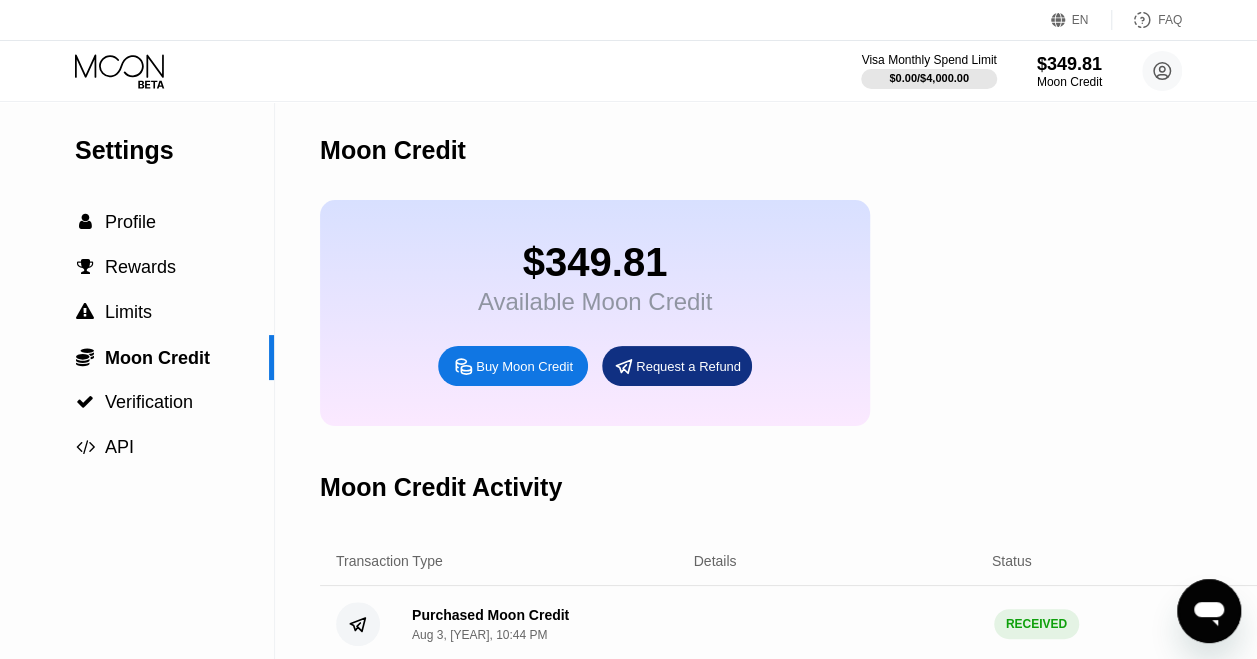 click on "Visa Monthly Spend Limit $0.00 / $4,000.00 $349.81 Moon Credit violacoral@mechanicspedia.com  Home Settings Support Careers About Us Log out Privacy policy Terms" at bounding box center [628, 71] 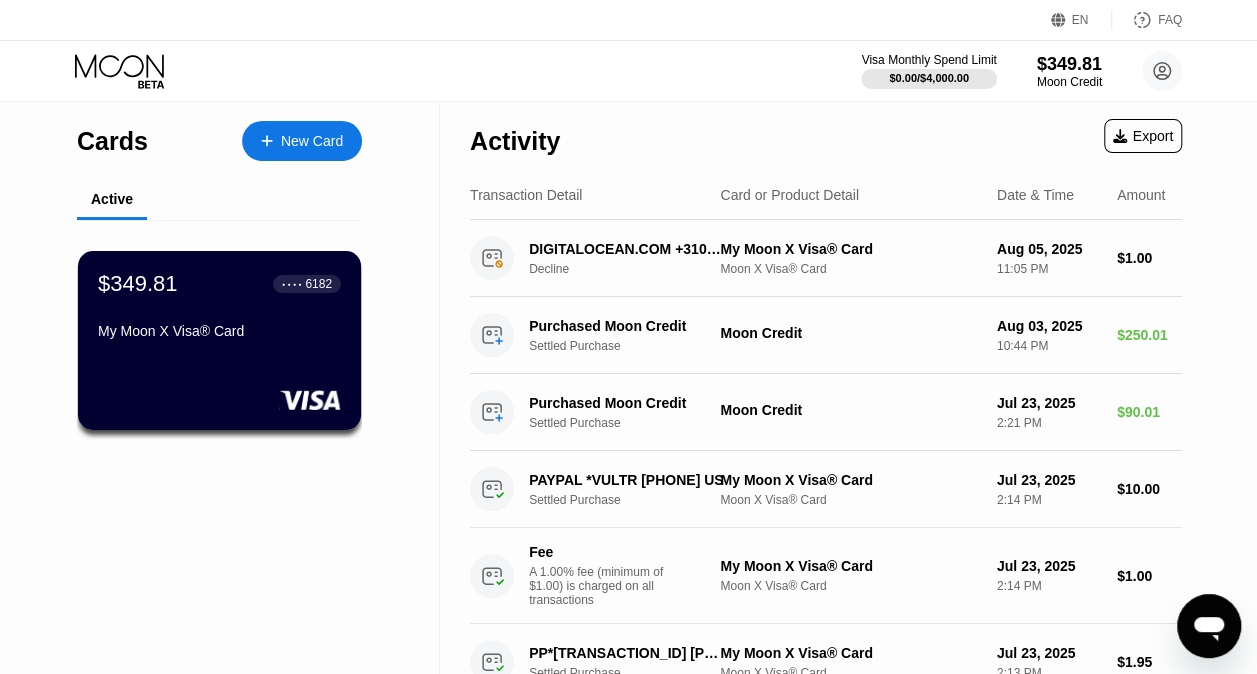 click on "New Card" at bounding box center [312, 141] 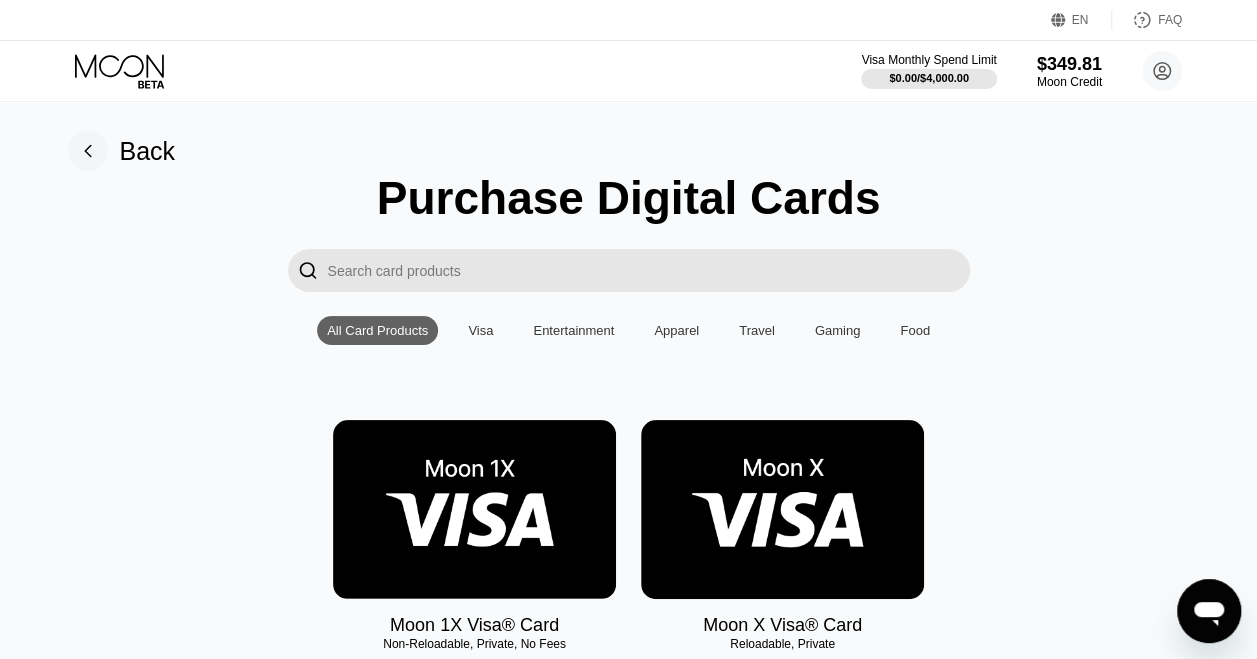scroll, scrollTop: 200, scrollLeft: 0, axis: vertical 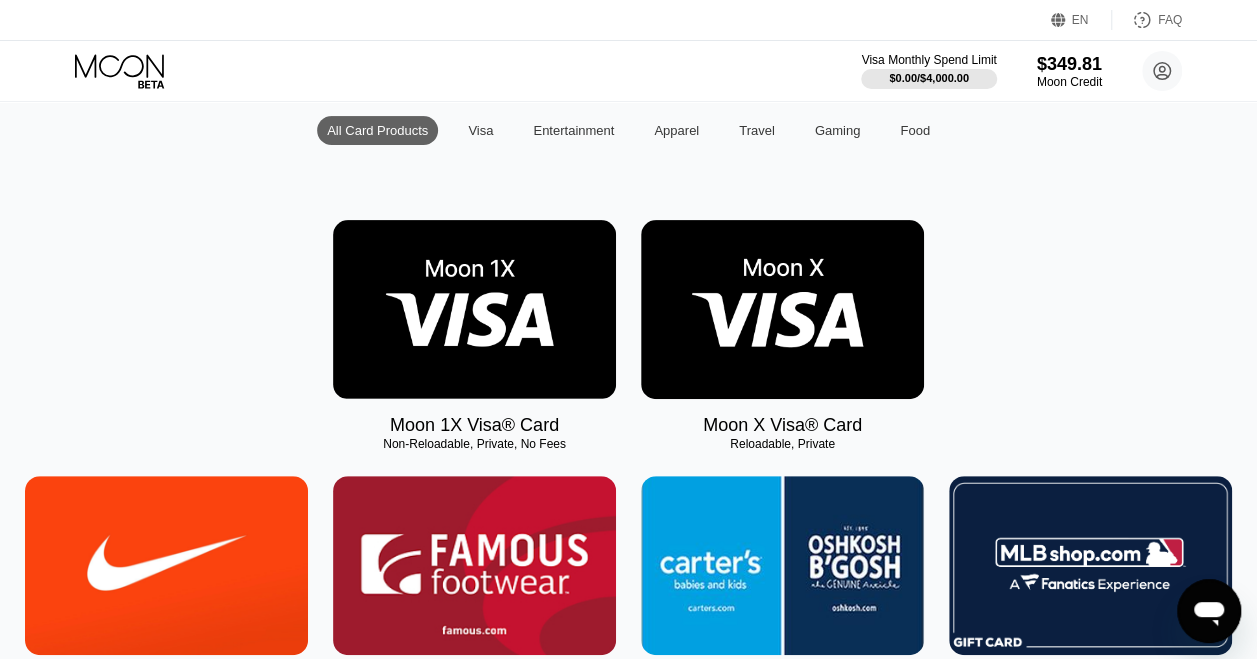 click at bounding box center [782, 309] 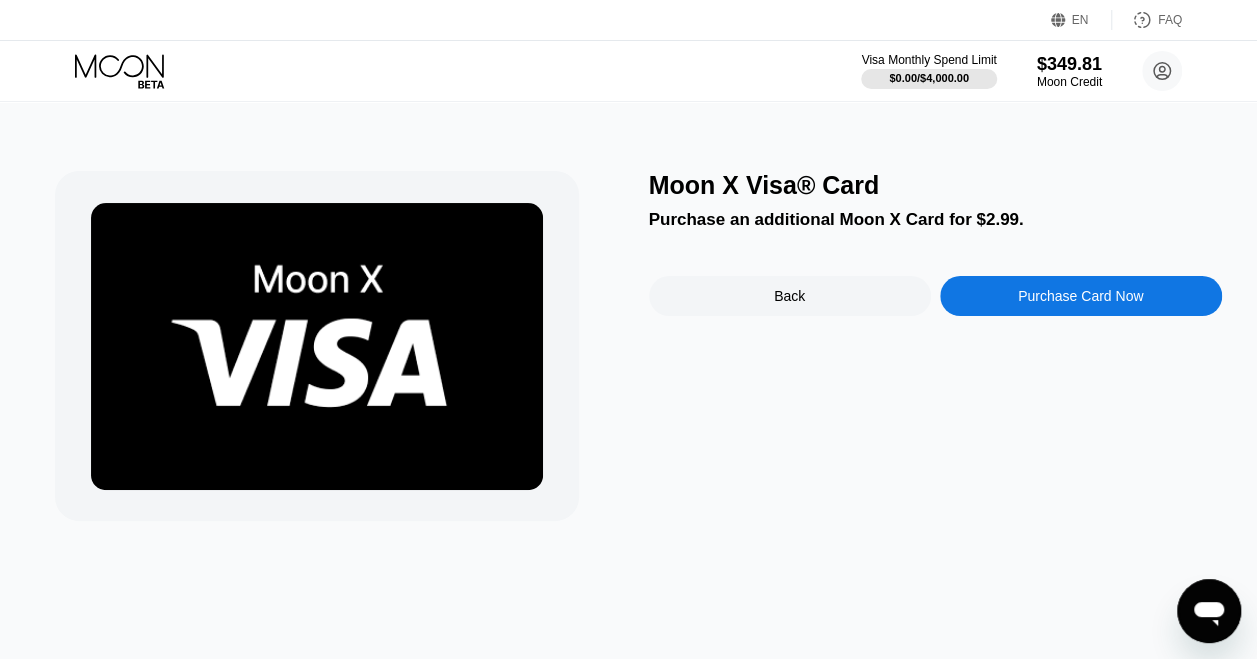 click on "Purchase Card Now" at bounding box center (1080, 296) 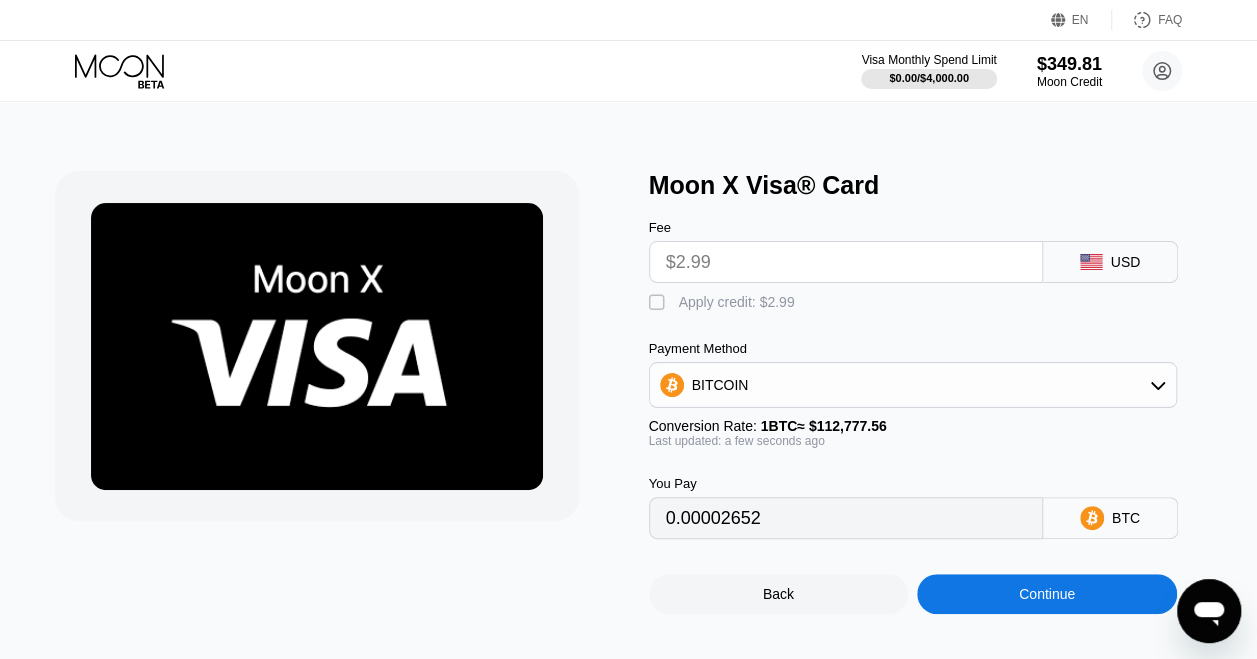click on "$2.99" at bounding box center (846, 262) 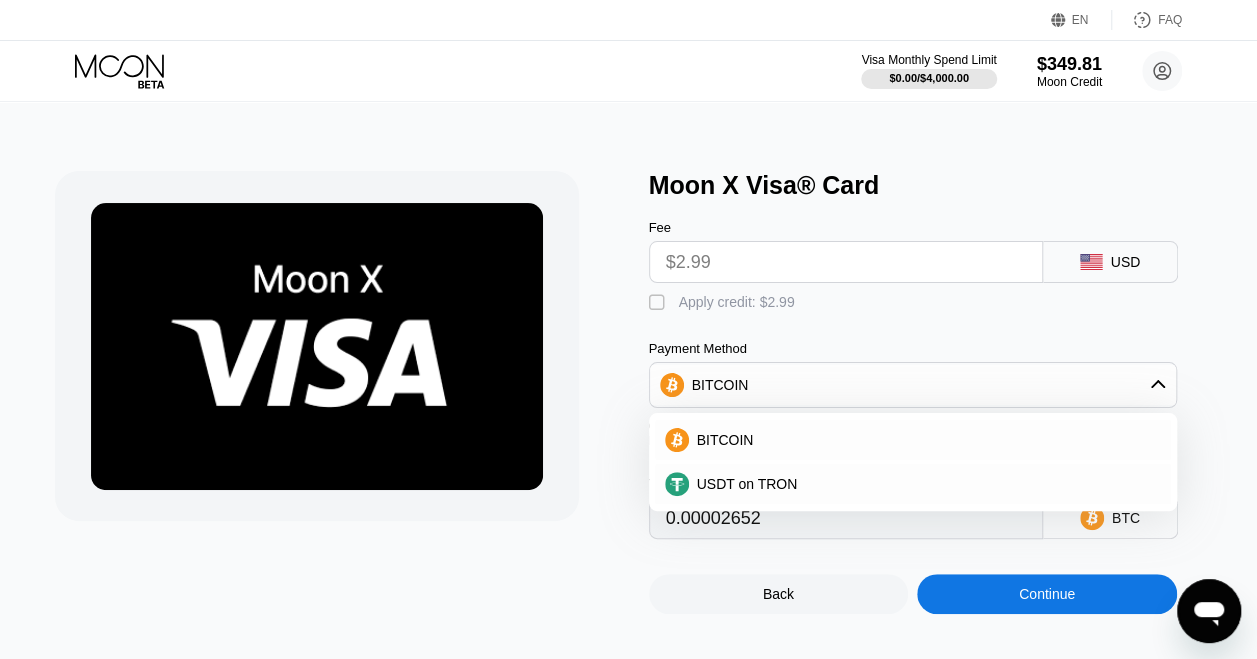 click on "BITCOIN" at bounding box center [913, 385] 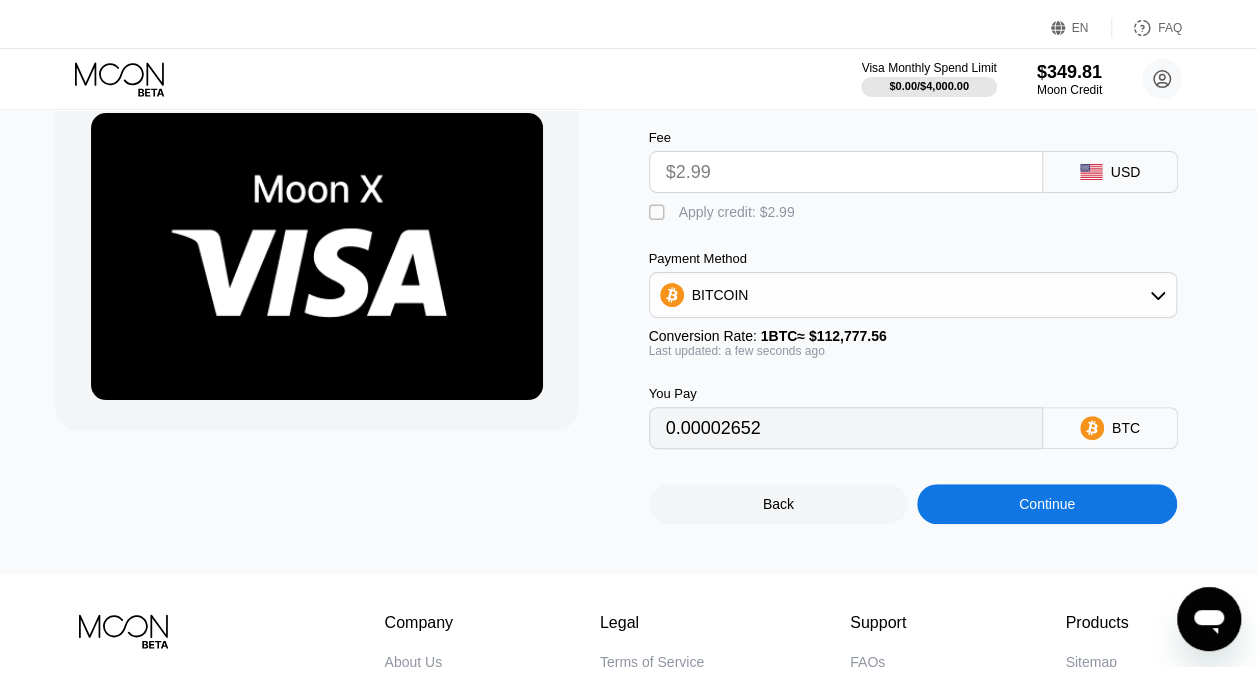 scroll, scrollTop: 0, scrollLeft: 0, axis: both 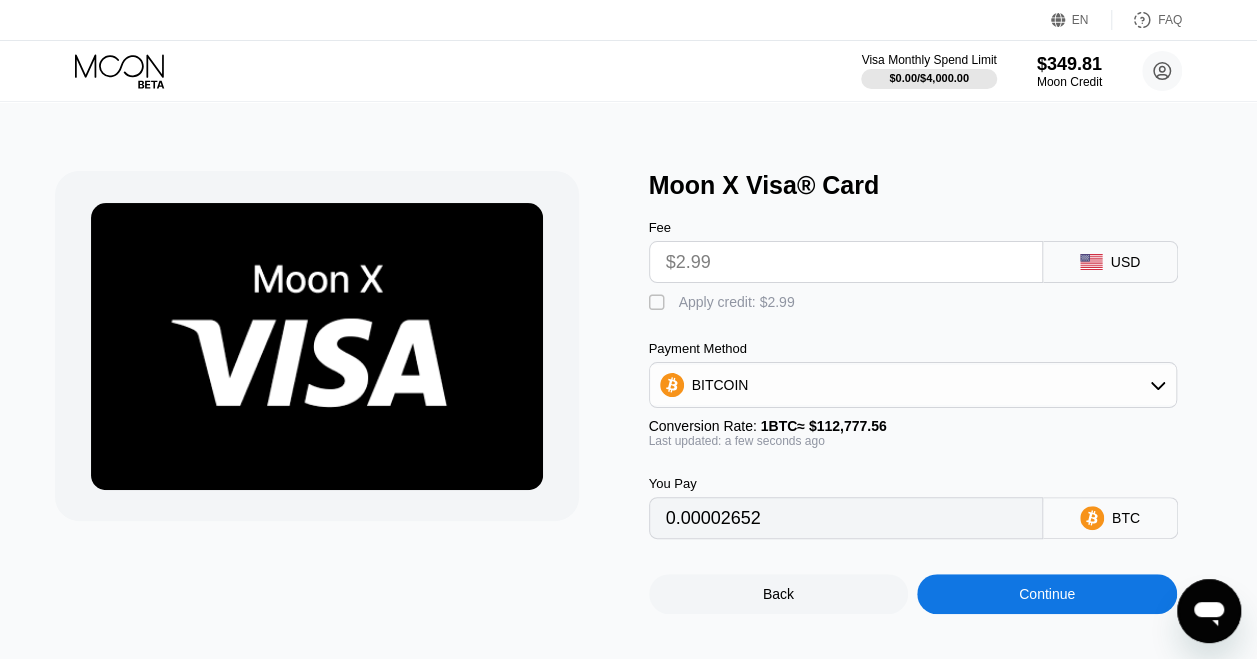 click on "Apply credit: $2.99" at bounding box center (737, 302) 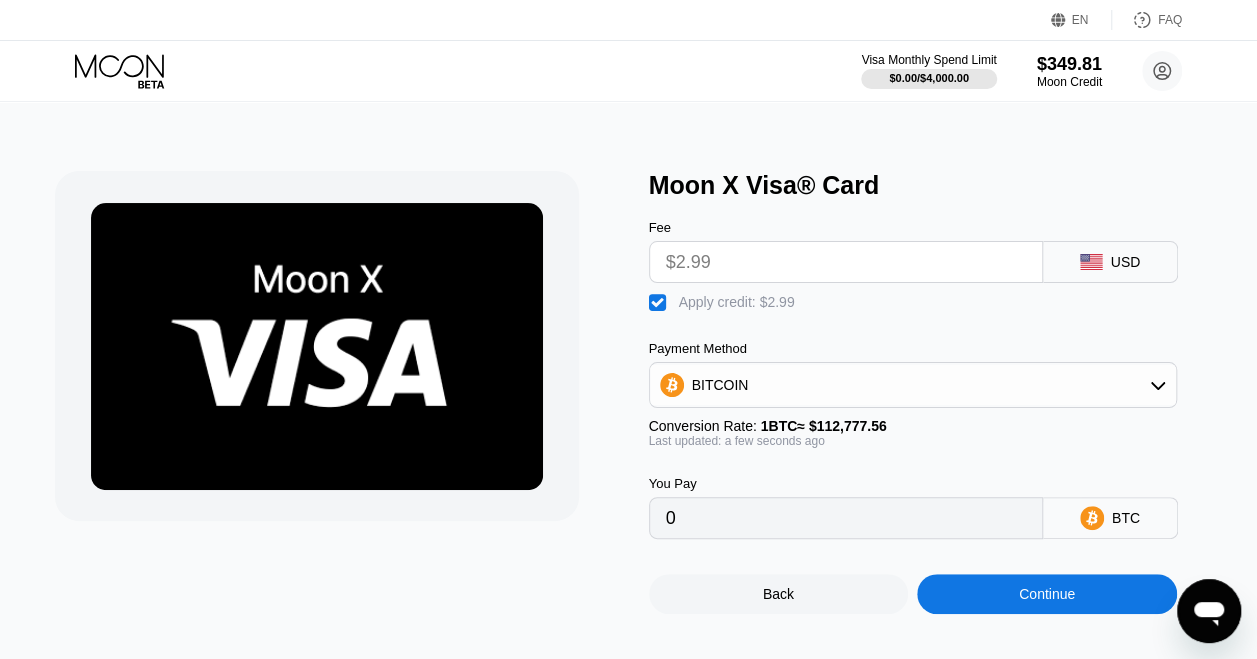 click on "Apply credit: $2.99" at bounding box center (737, 302) 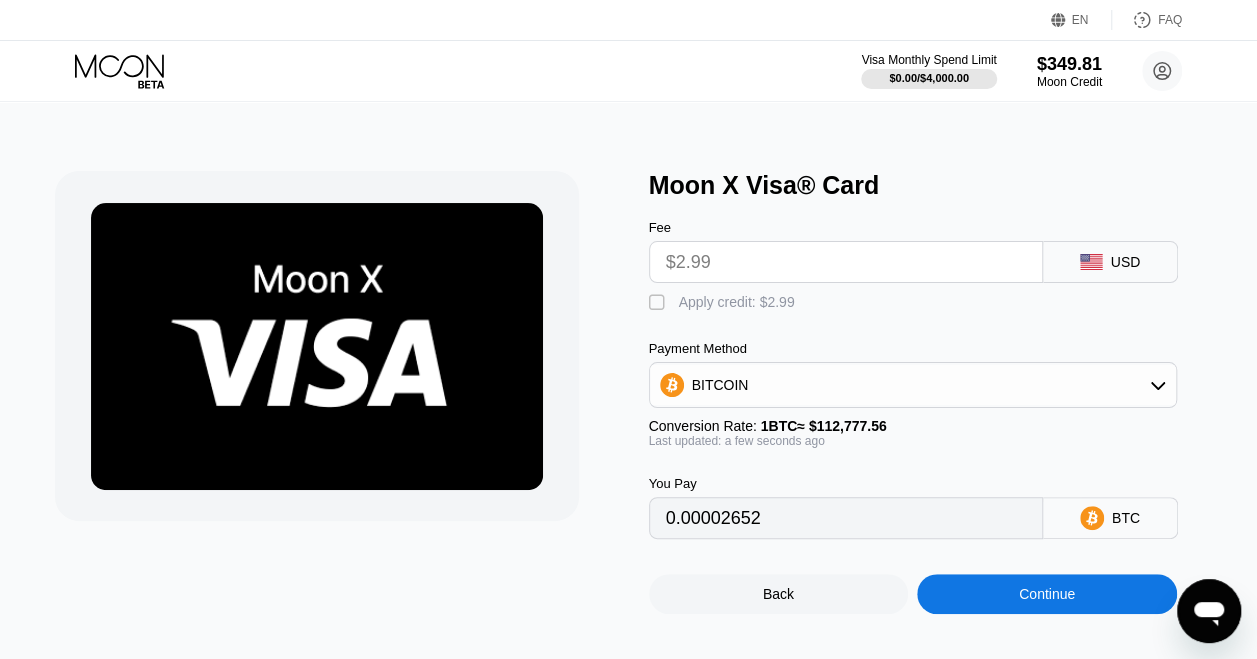 click on "$2.99" at bounding box center [846, 262] 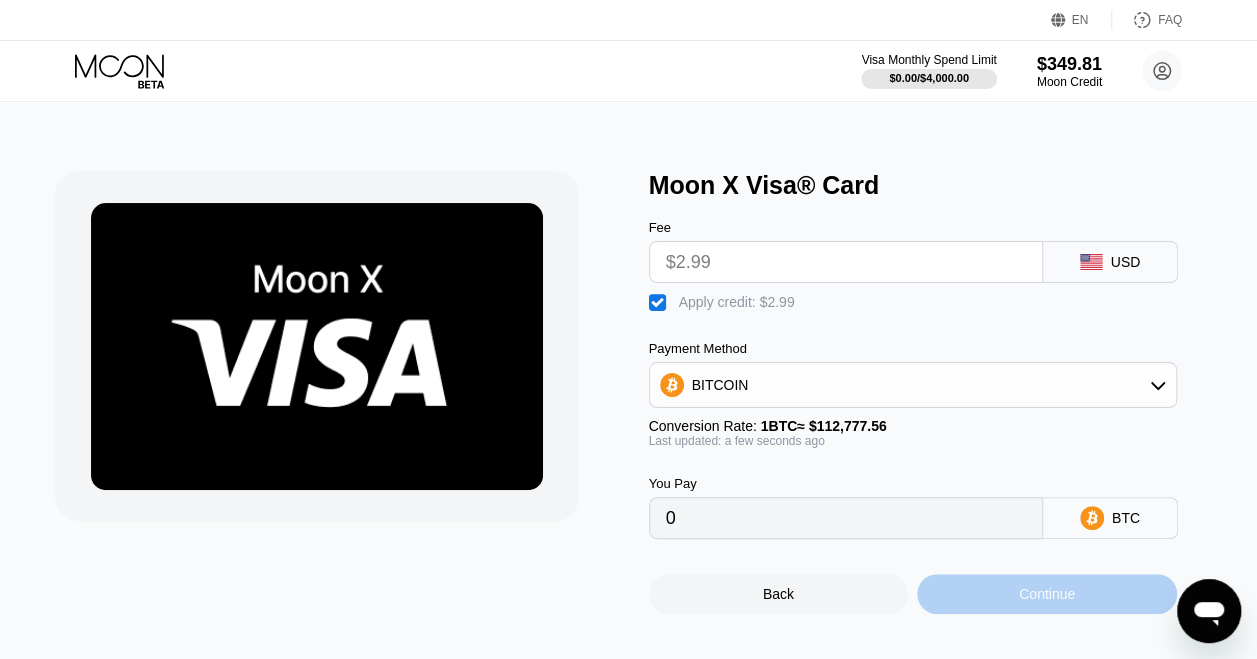click on "Continue" at bounding box center (1047, 594) 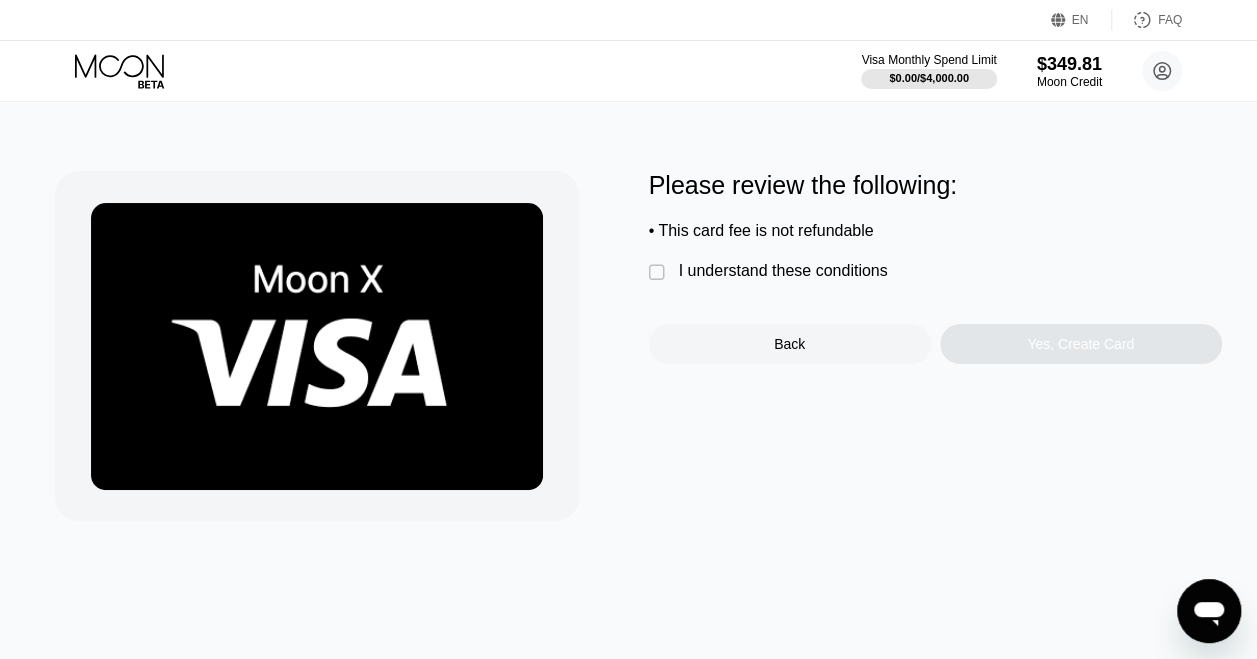 click on "Please review the following: • This card fee is not refundable  I understand these conditions Back Yes, Create Card" at bounding box center [935, 267] 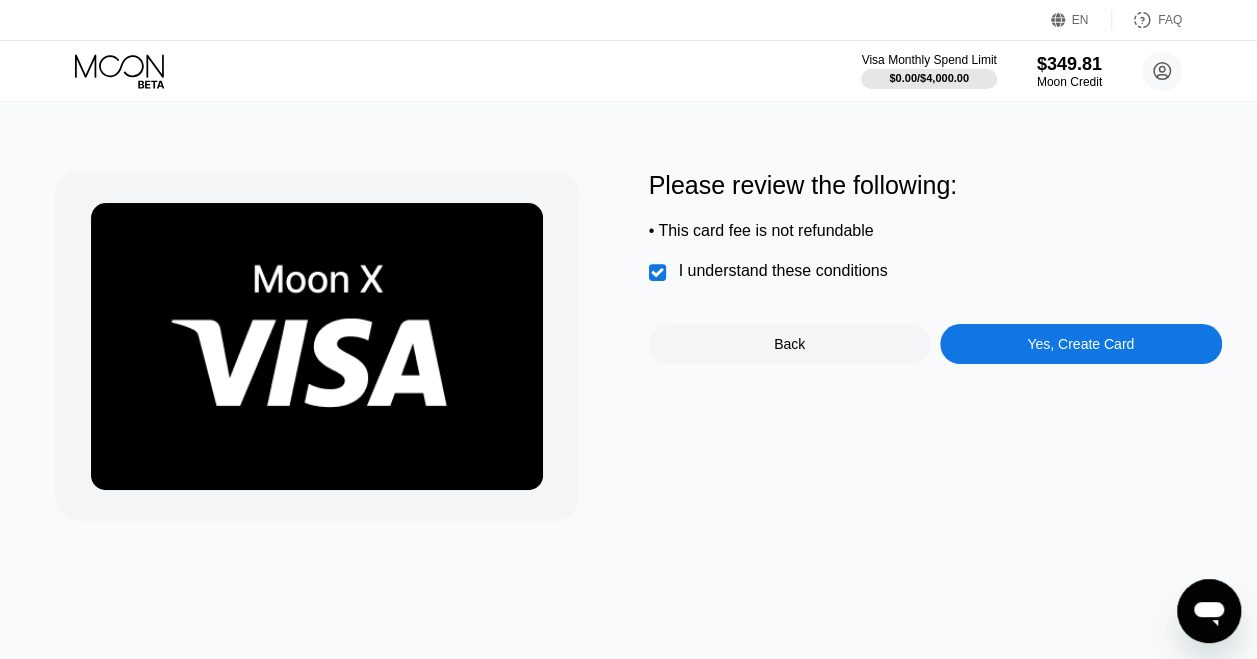 click on "Yes, Create Card" at bounding box center (1080, 344) 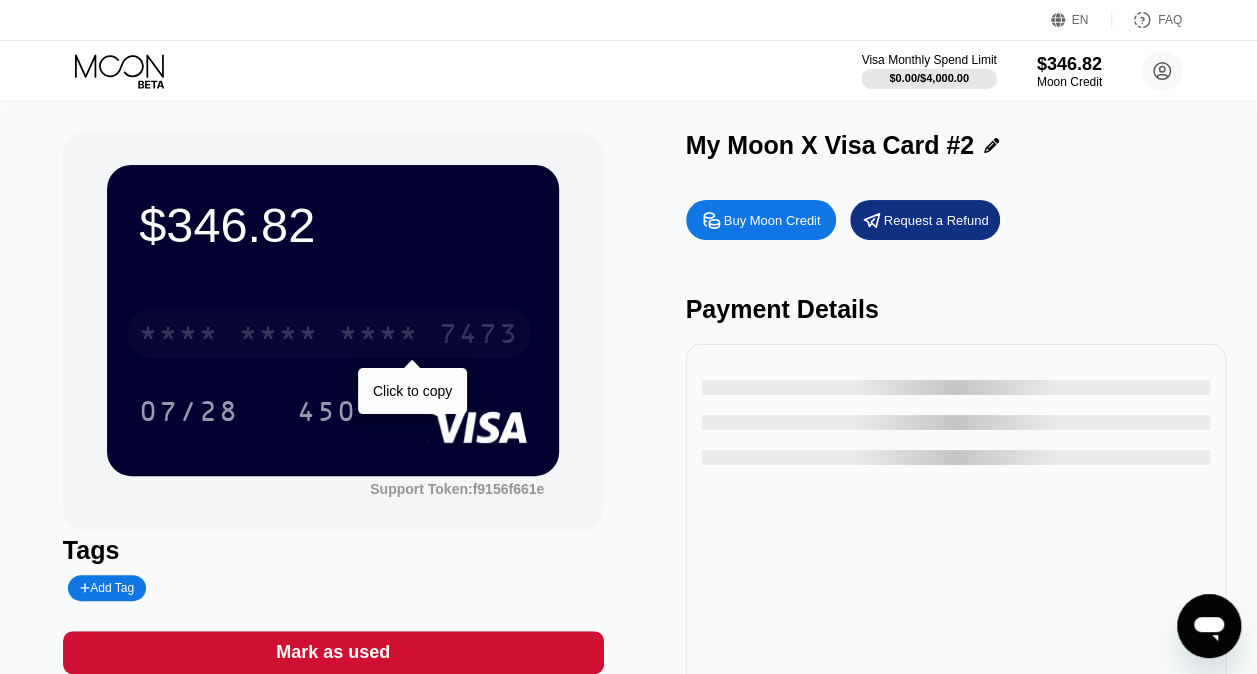 click on "* * * * * * * * * * * * 7473" at bounding box center [329, 333] 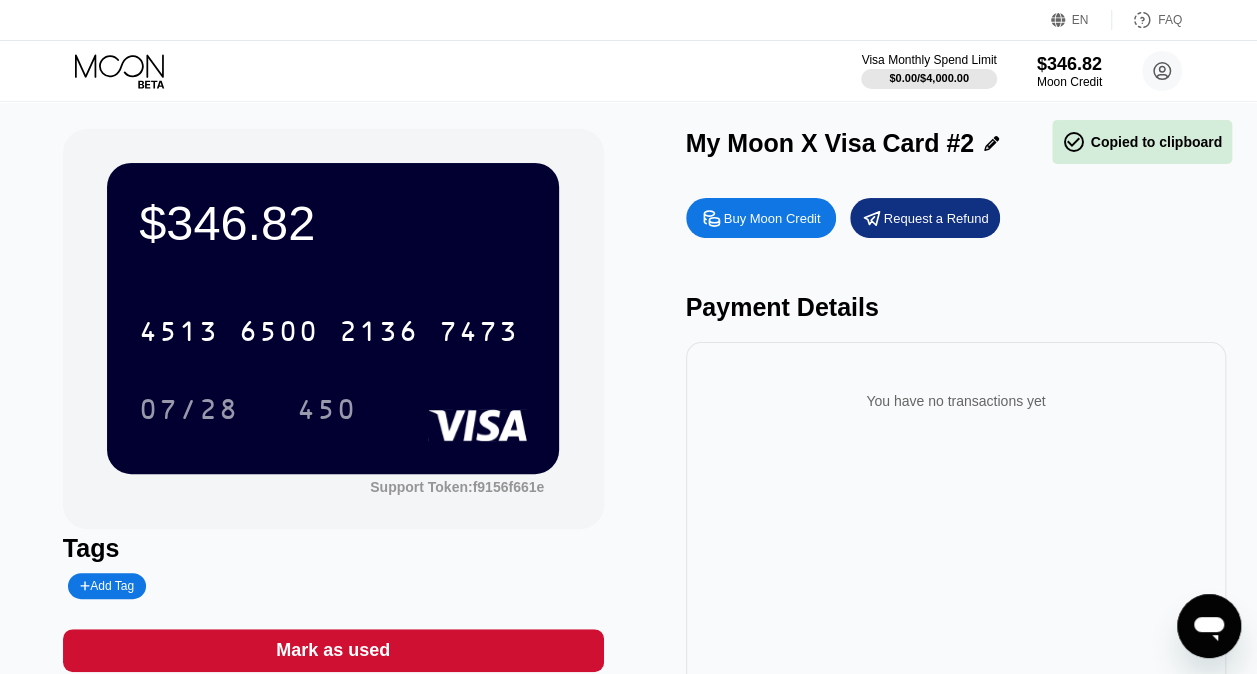 scroll, scrollTop: 0, scrollLeft: 0, axis: both 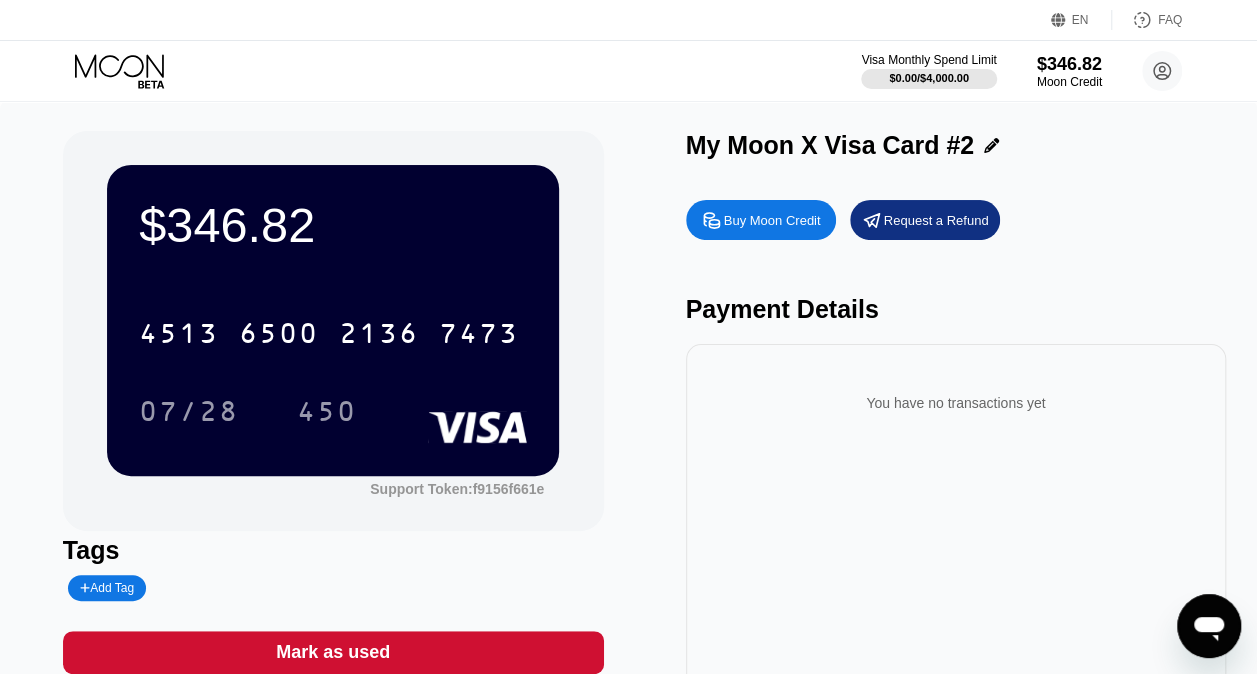 click on "Visa Monthly Spend Limit $0.00 / $4,000.00 $346.82 Moon Credit violacoral@mechanicspedia.com  Home Settings Support Careers About Us Log out Privacy policy Terms" at bounding box center [628, 71] 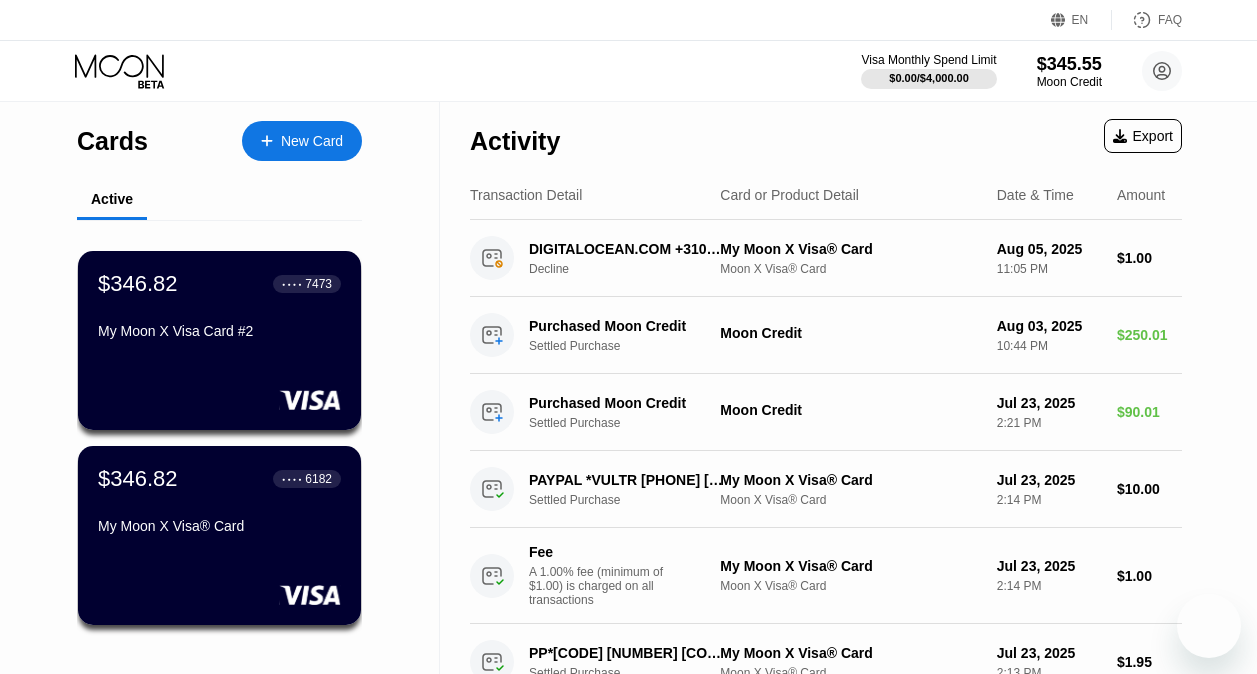 scroll, scrollTop: 0, scrollLeft: 0, axis: both 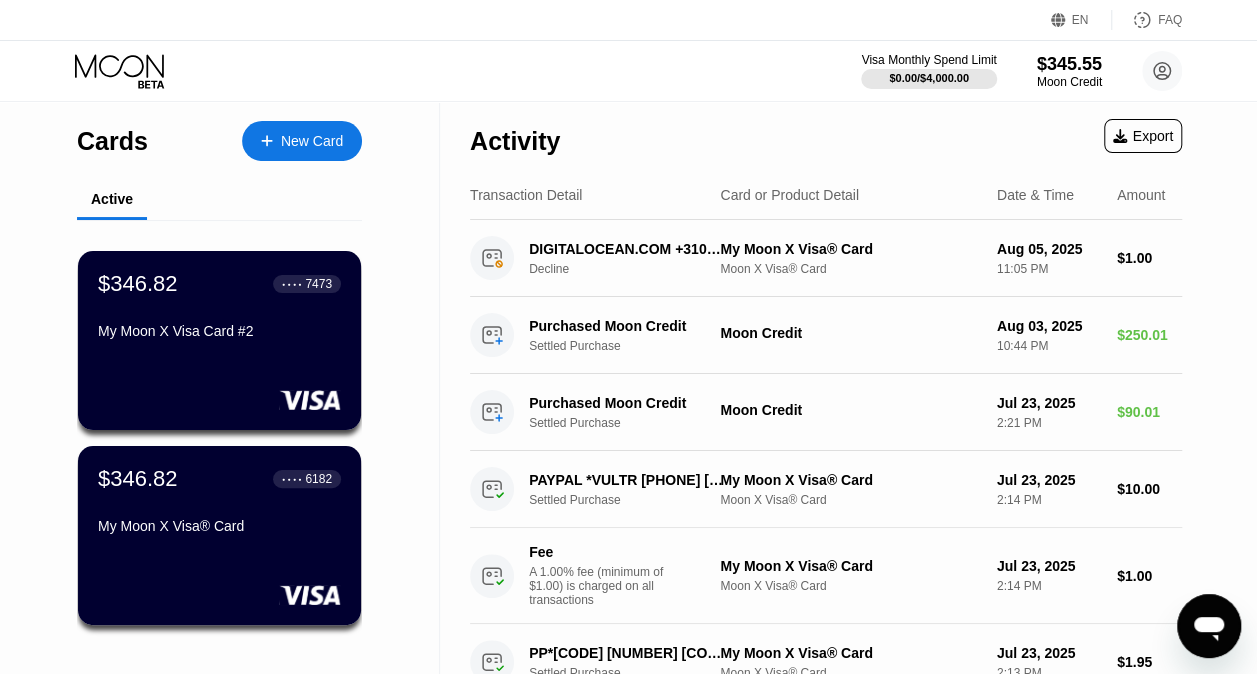 click on "New Card" at bounding box center (302, 141) 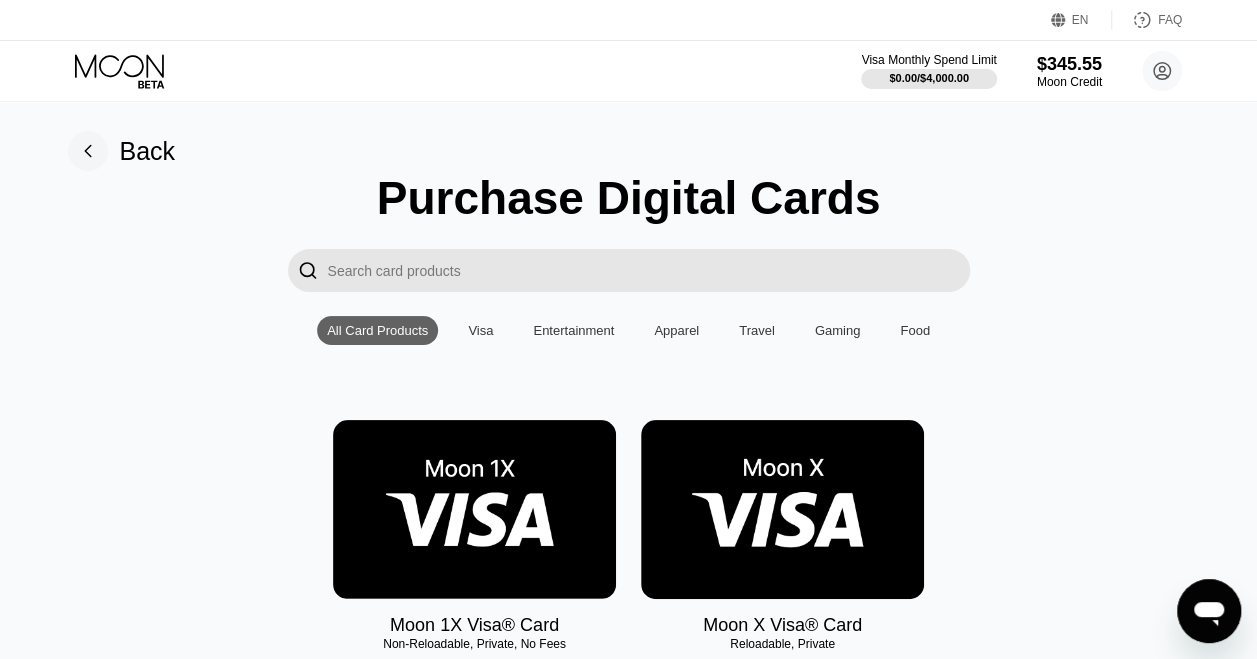 click at bounding box center [782, 509] 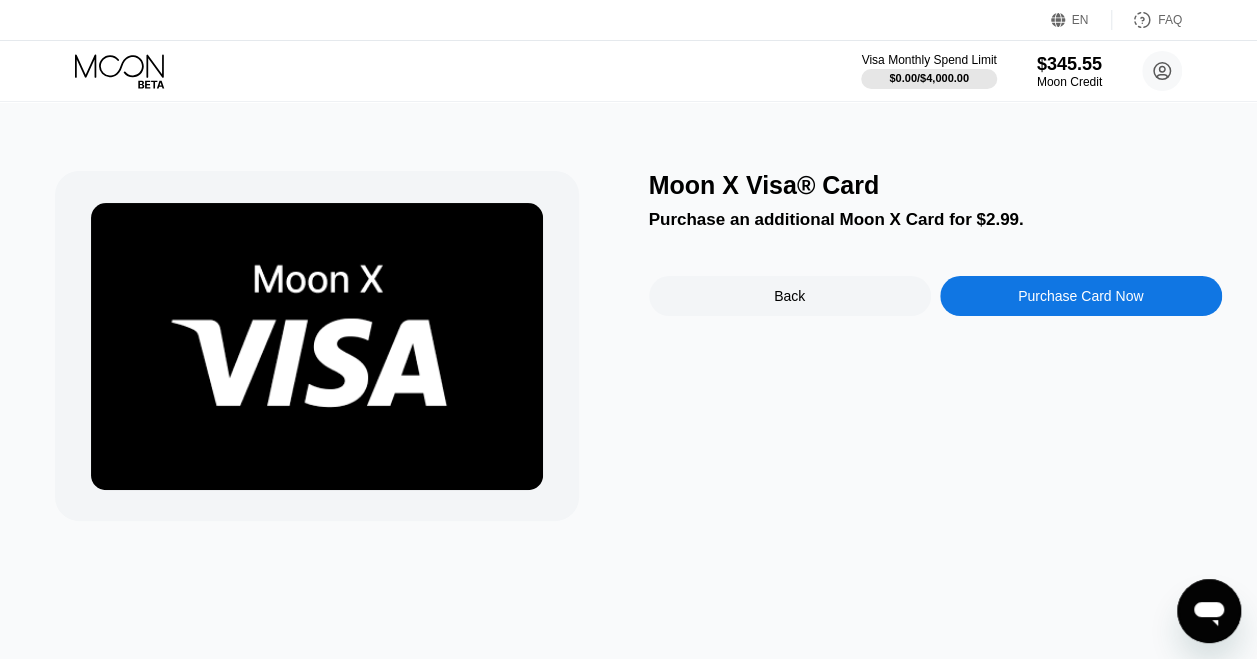 click on "Purchase Card Now" at bounding box center (1080, 296) 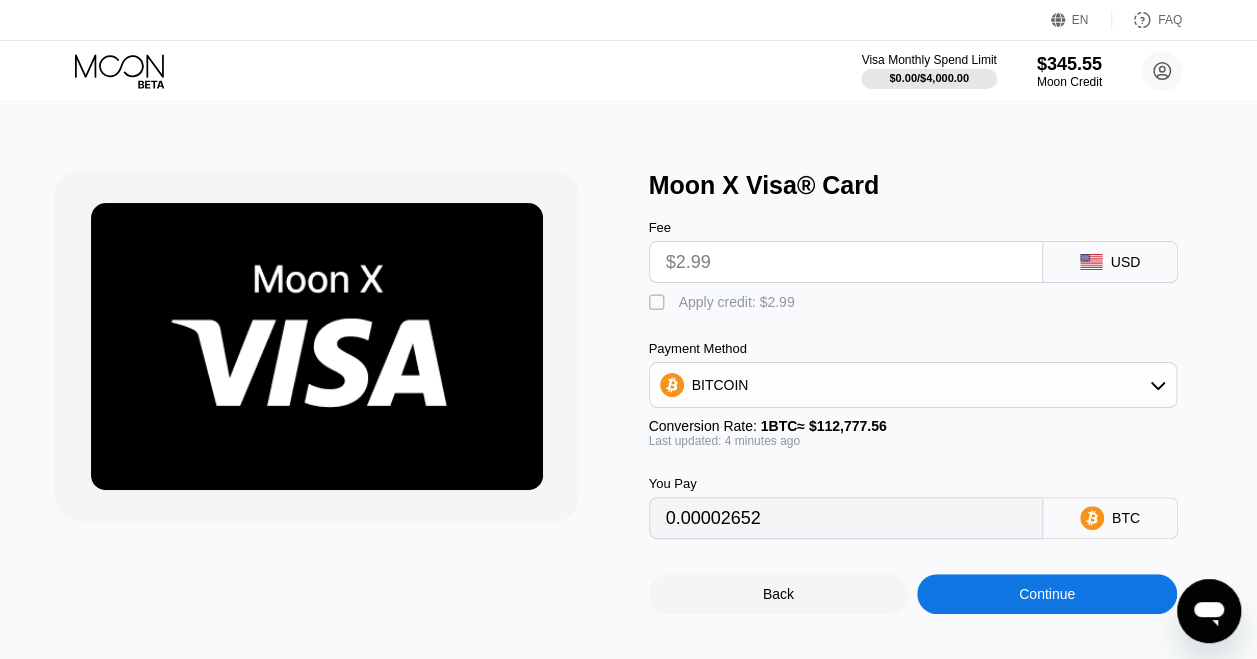 click on "Apply credit: $2.99" at bounding box center [737, 302] 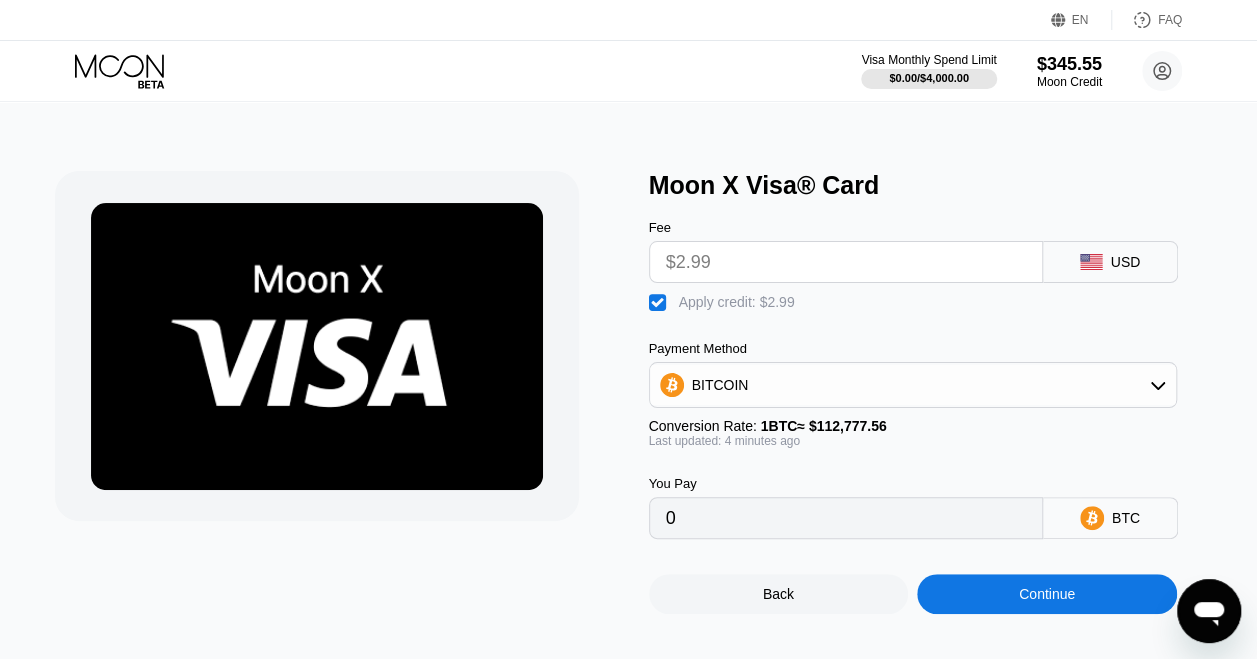 click on "Continue" at bounding box center [1047, 594] 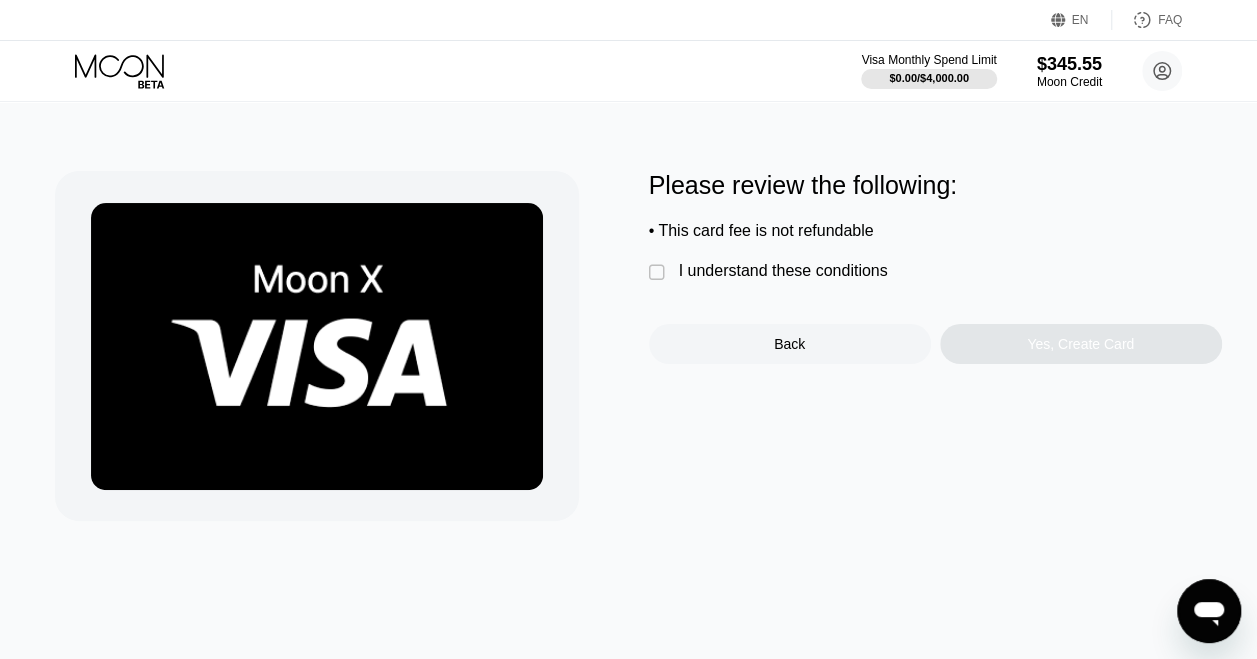 click on "I understand these conditions" at bounding box center [783, 271] 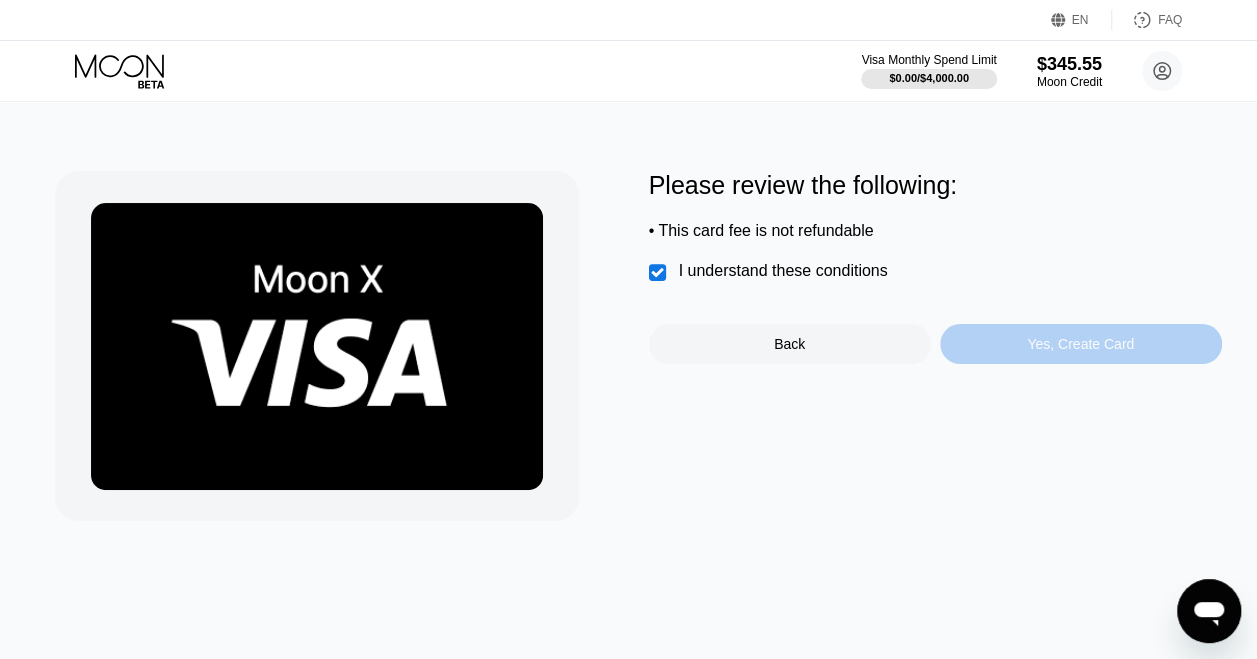 click on "Yes, Create Card" at bounding box center [1080, 344] 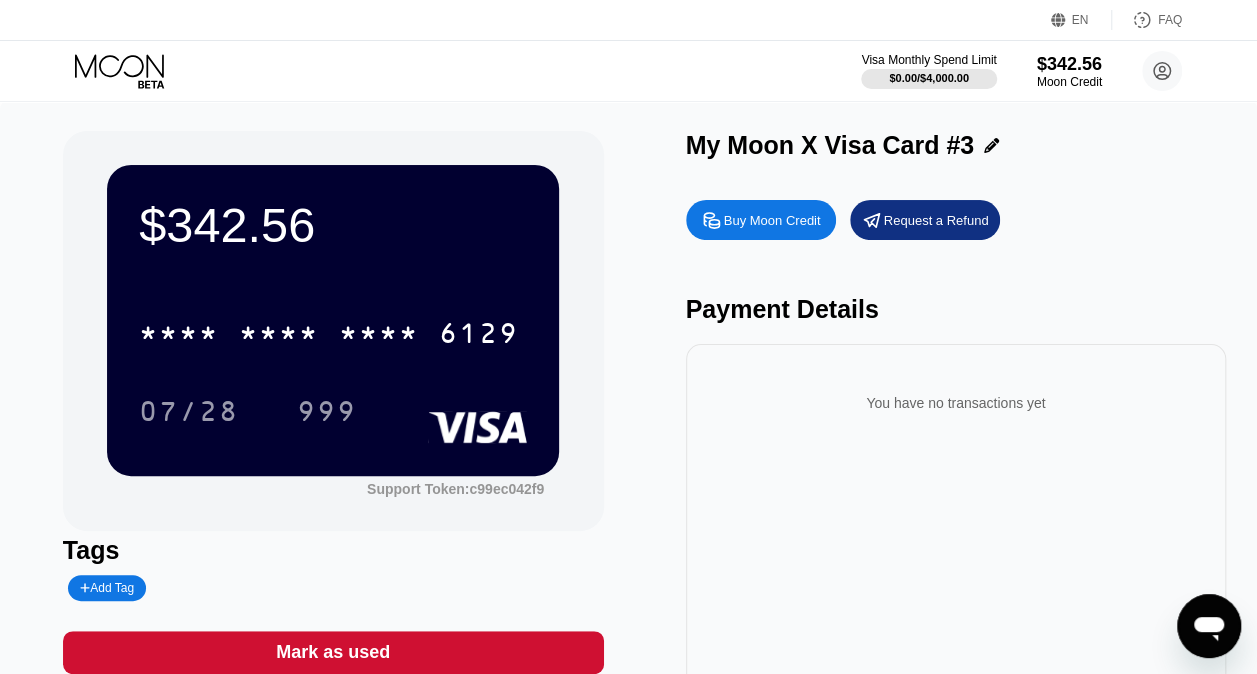 click on "$342.56 * * * * * * * * * * * * 6129 07/28 999 Support Token:  c99ec042f9 Tags  Add Tag Mark as used My Moon X Visa Card #3 Buy Moon Credit Request a Refund Payment Details You have no transactions yet" at bounding box center [628, 412] 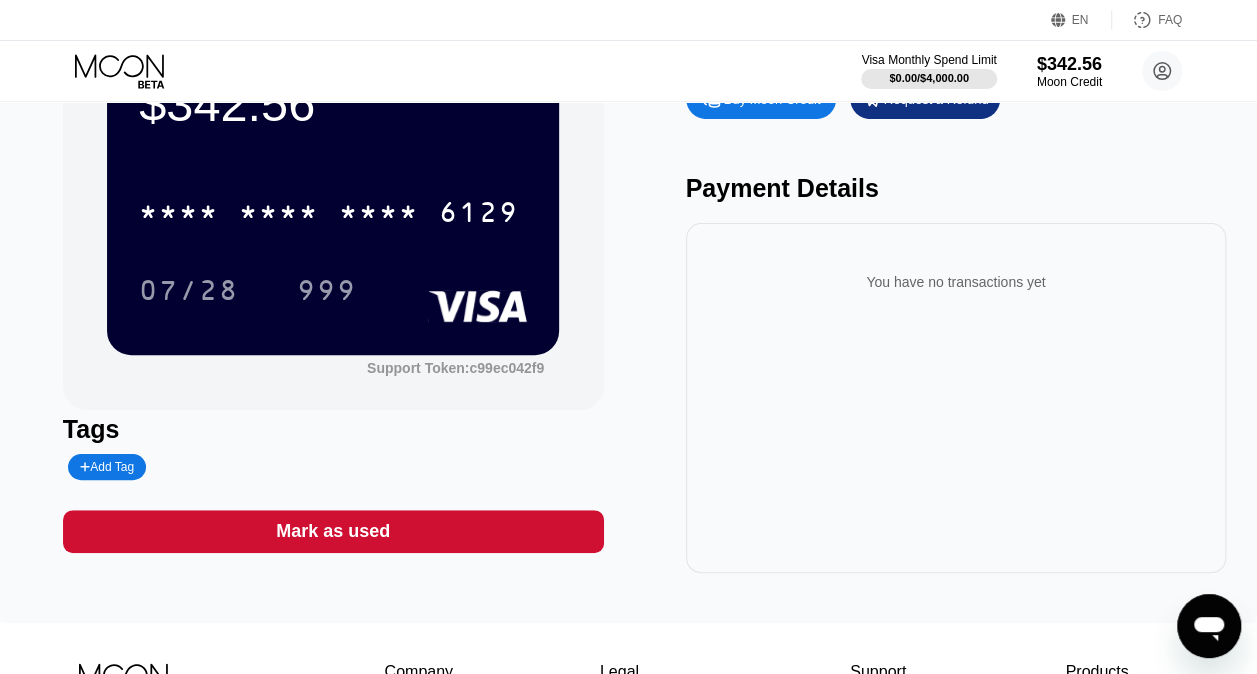 scroll, scrollTop: 0, scrollLeft: 0, axis: both 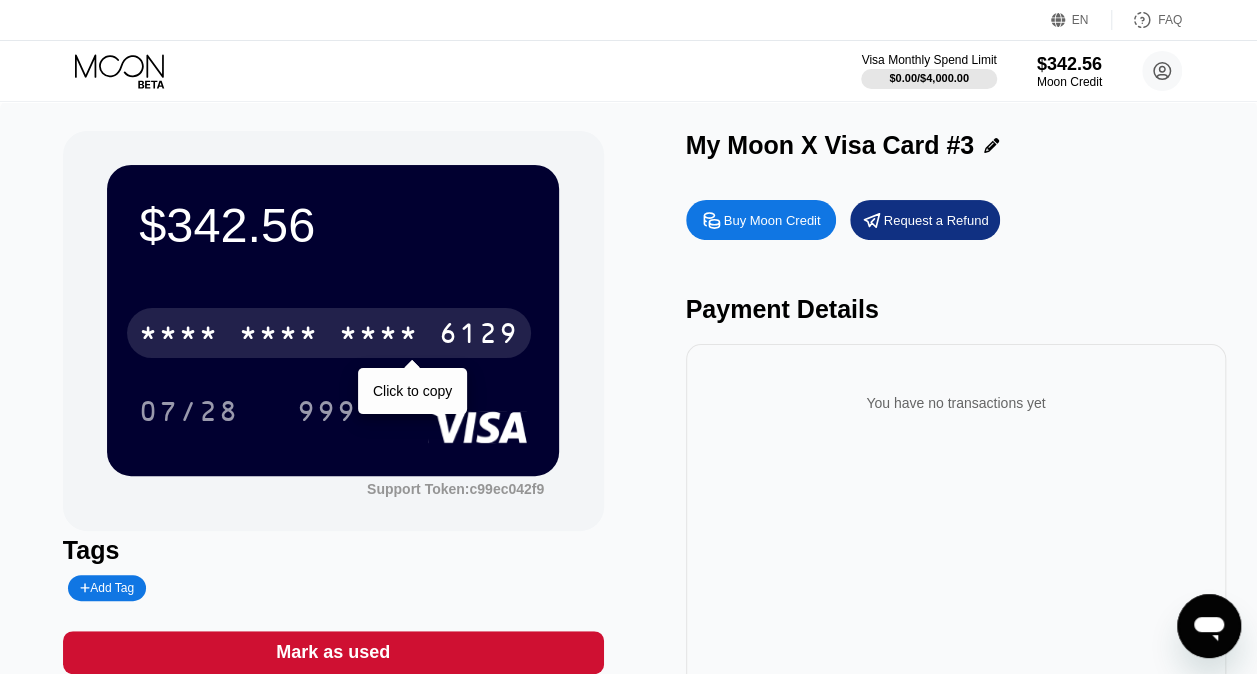 click on "* * * * * * * * * * * * [LAST_FOUR]" at bounding box center (329, 333) 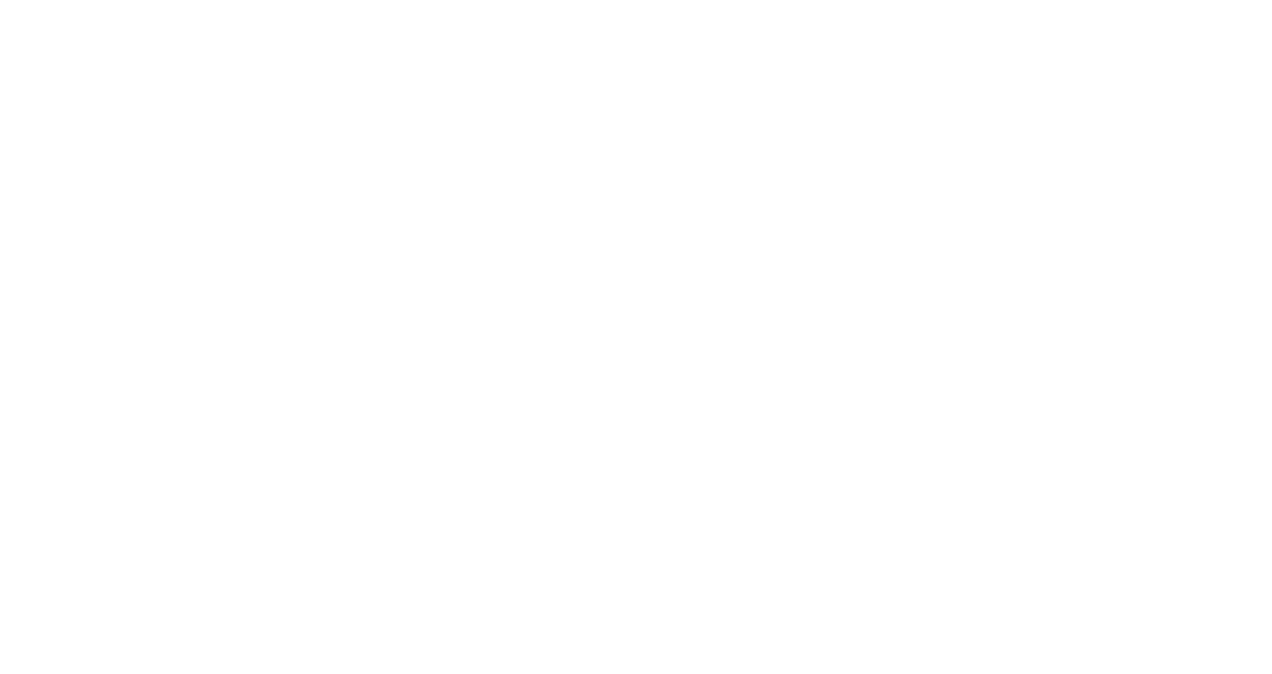 scroll, scrollTop: 0, scrollLeft: 0, axis: both 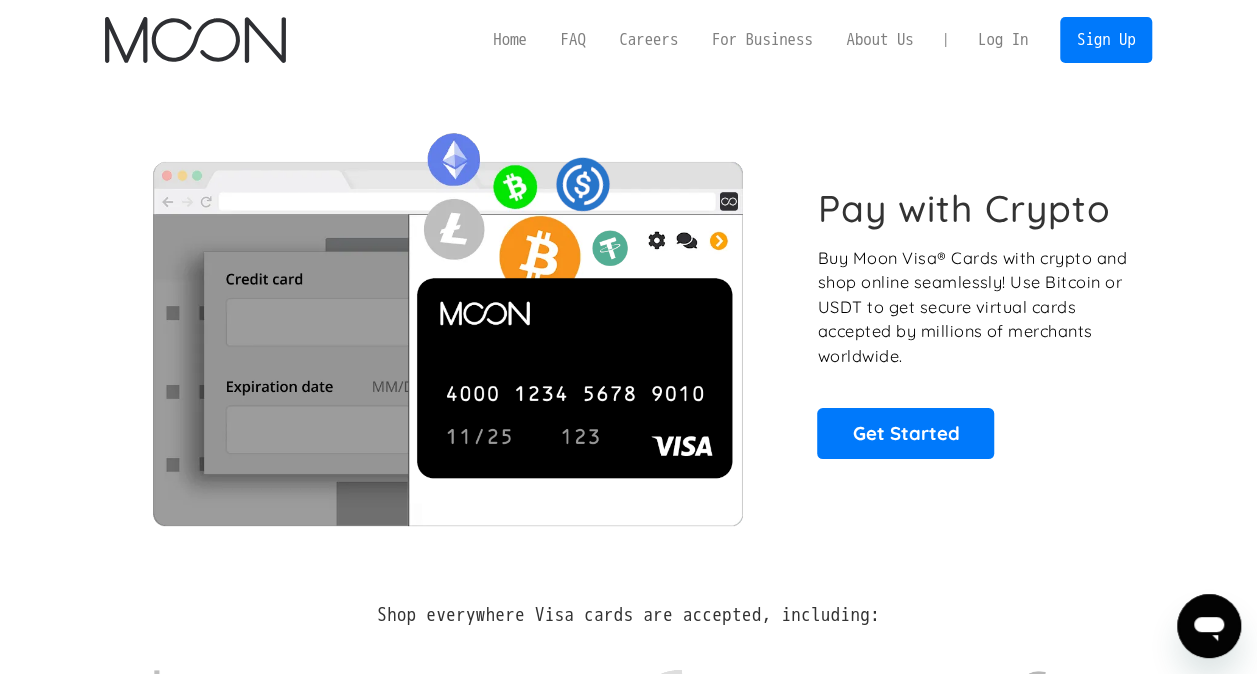 drag, startPoint x: 997, startPoint y: 69, endPoint x: 998, endPoint y: 46, distance: 23.021729 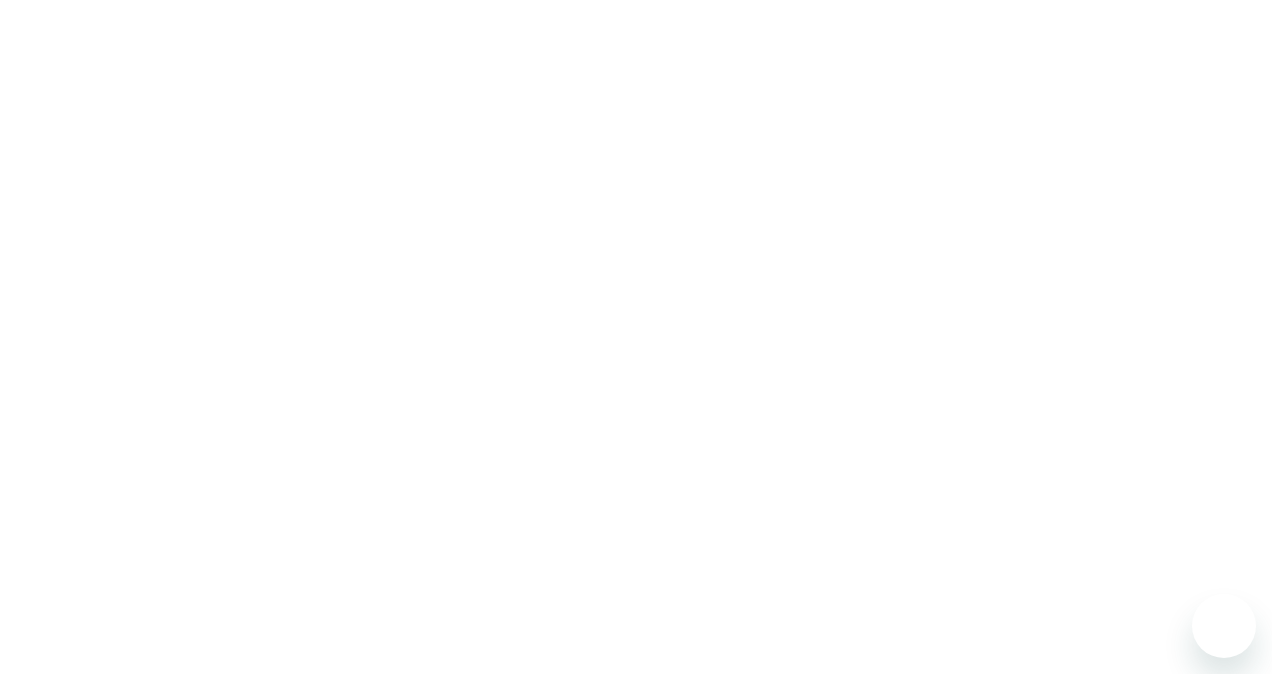 scroll, scrollTop: 0, scrollLeft: 0, axis: both 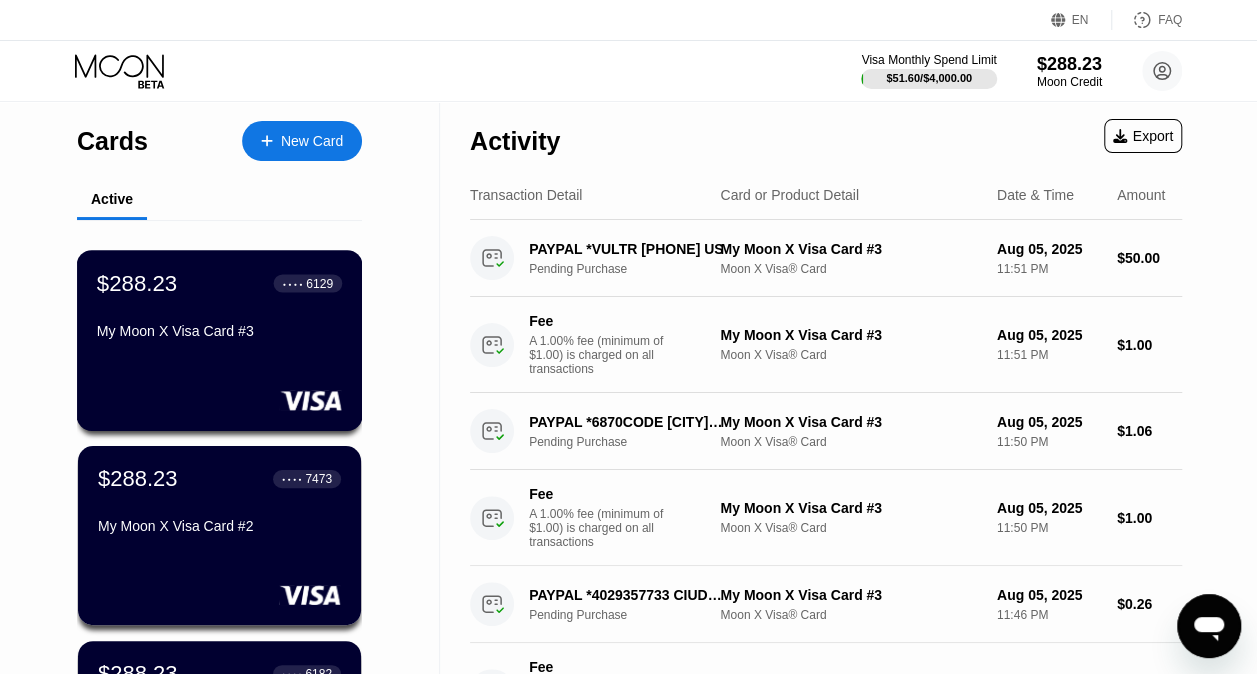 click on "$288.23 ● ● ● ● [CARD_LAST_4] [BRAND] Card #3" at bounding box center (219, 308) 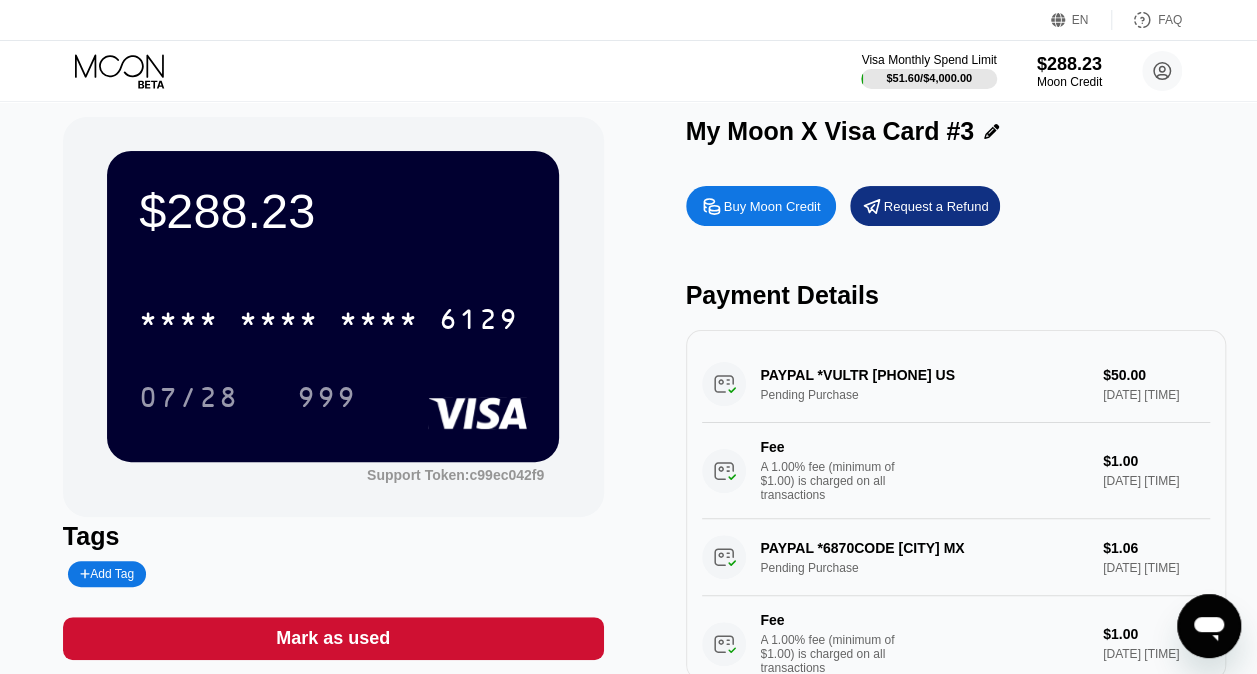 scroll, scrollTop: 100, scrollLeft: 0, axis: vertical 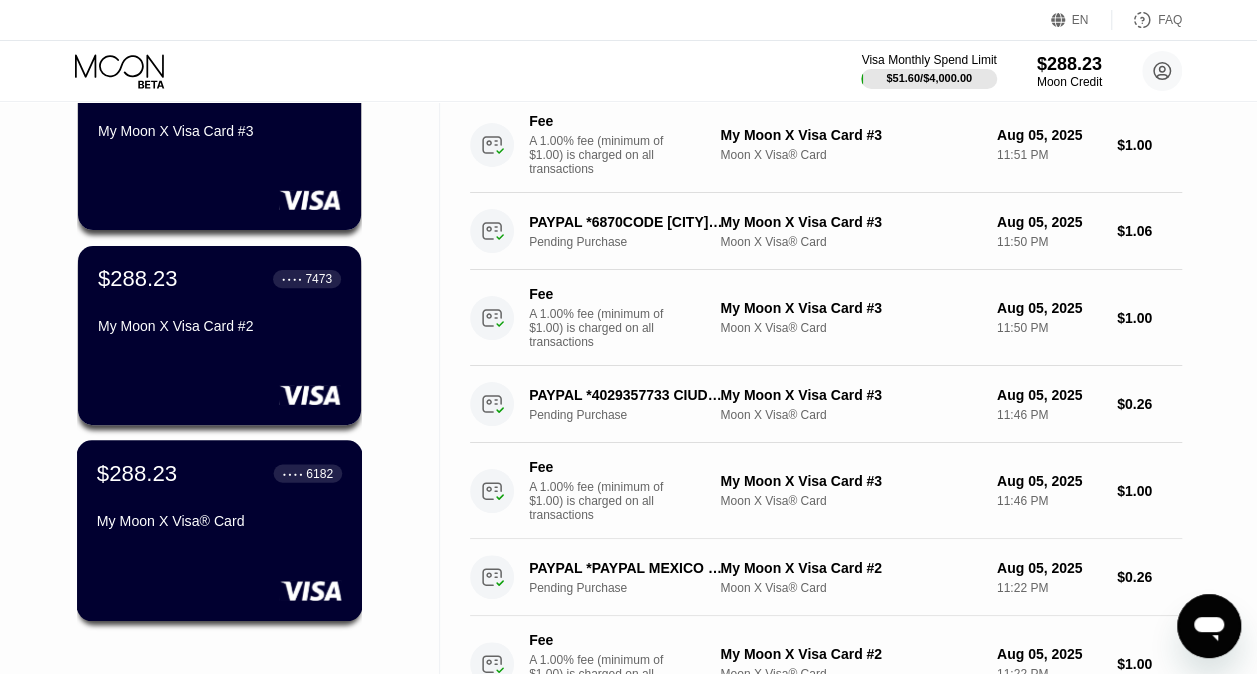 click on "My Moon X Visa® Card" at bounding box center [219, 525] 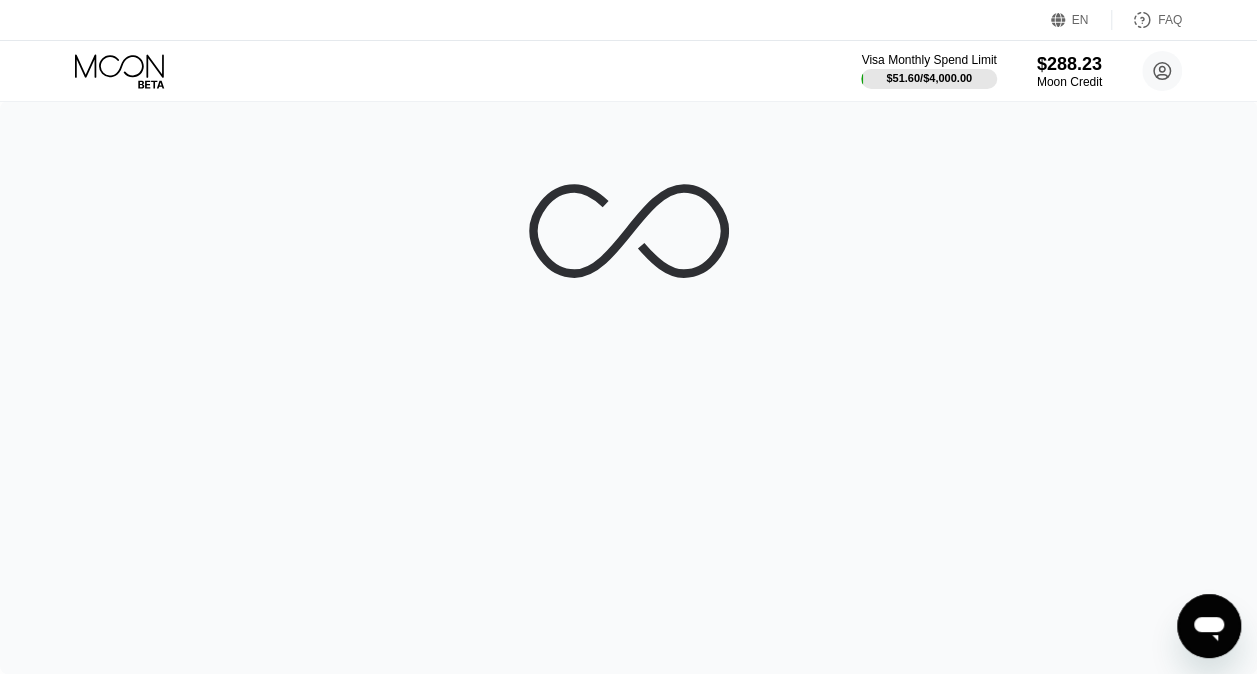 scroll, scrollTop: 0, scrollLeft: 0, axis: both 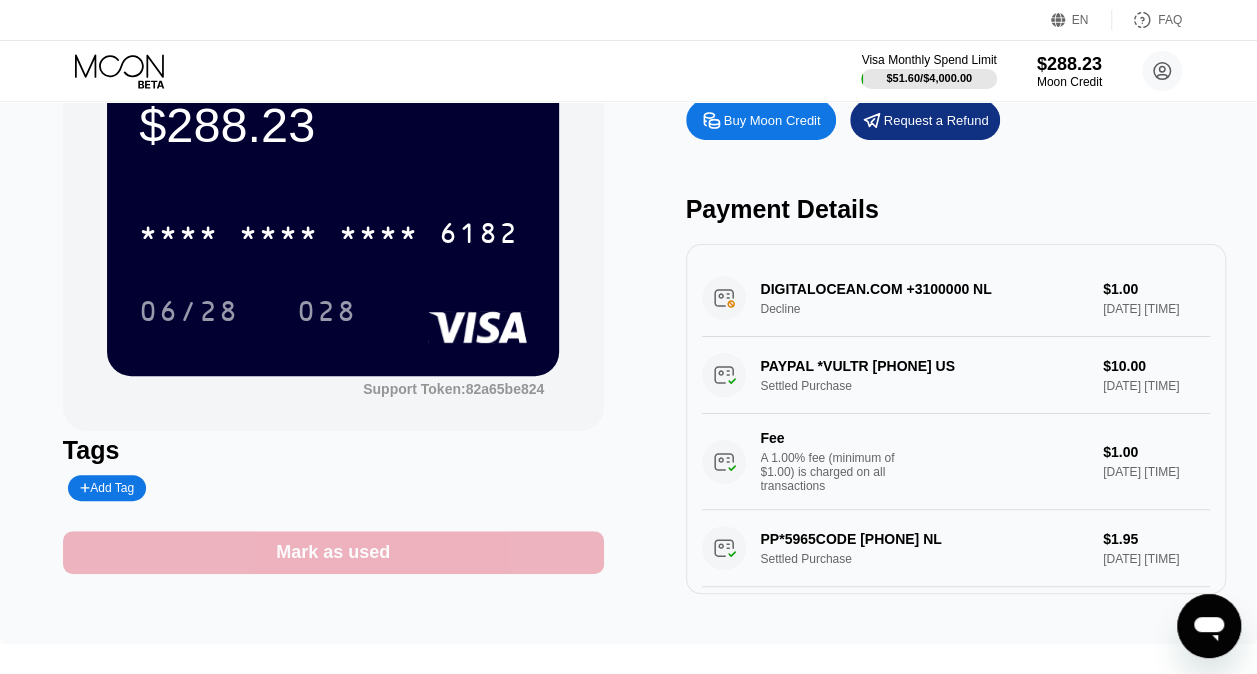 drag, startPoint x: 494, startPoint y: 564, endPoint x: 354, endPoint y: 343, distance: 261.6123 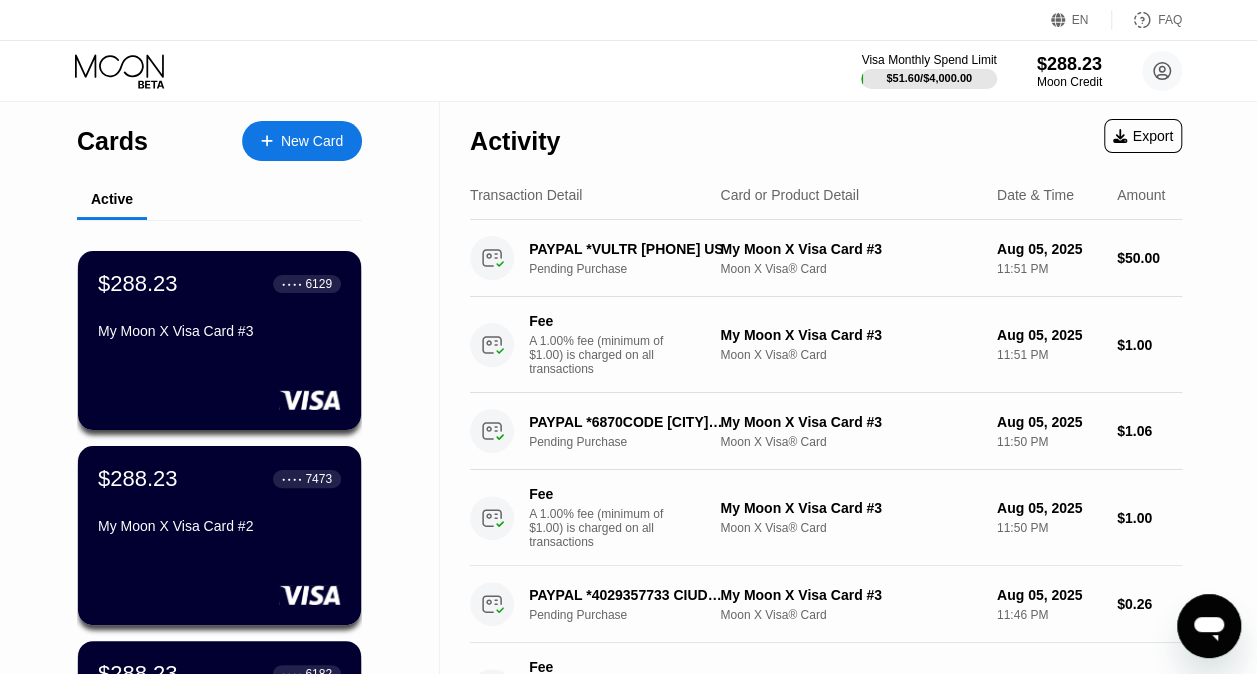 scroll, scrollTop: 0, scrollLeft: 0, axis: both 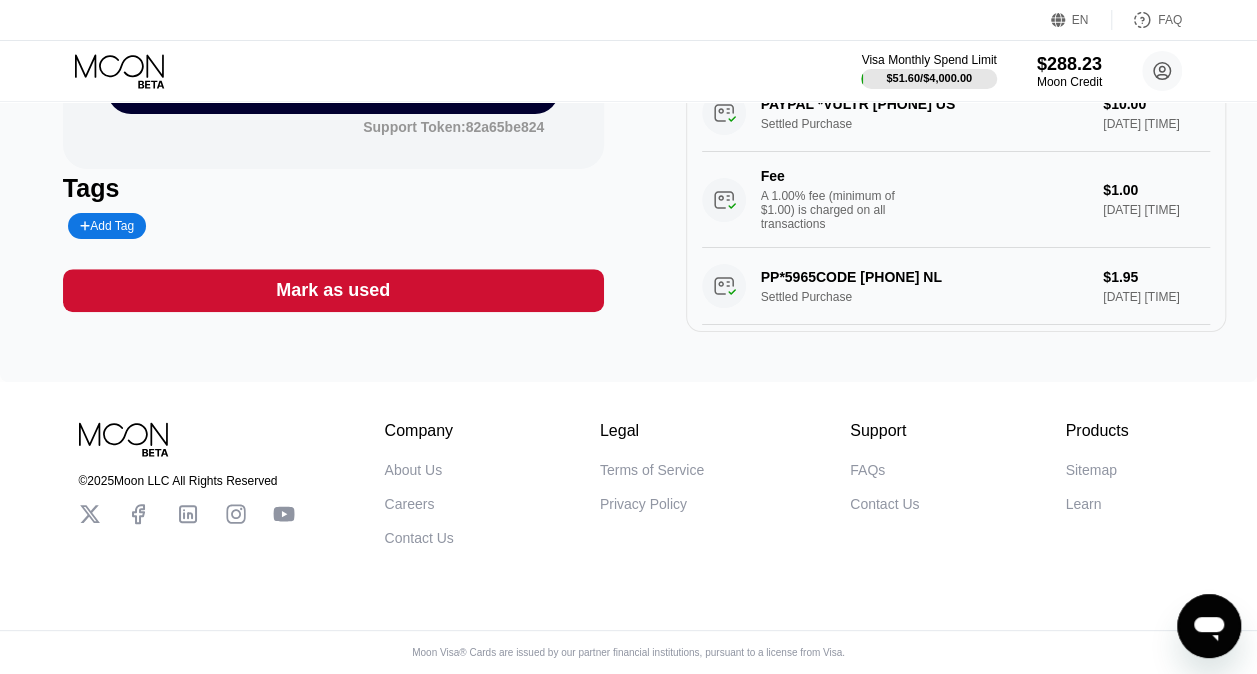 click on "Mark as used" at bounding box center (333, 290) 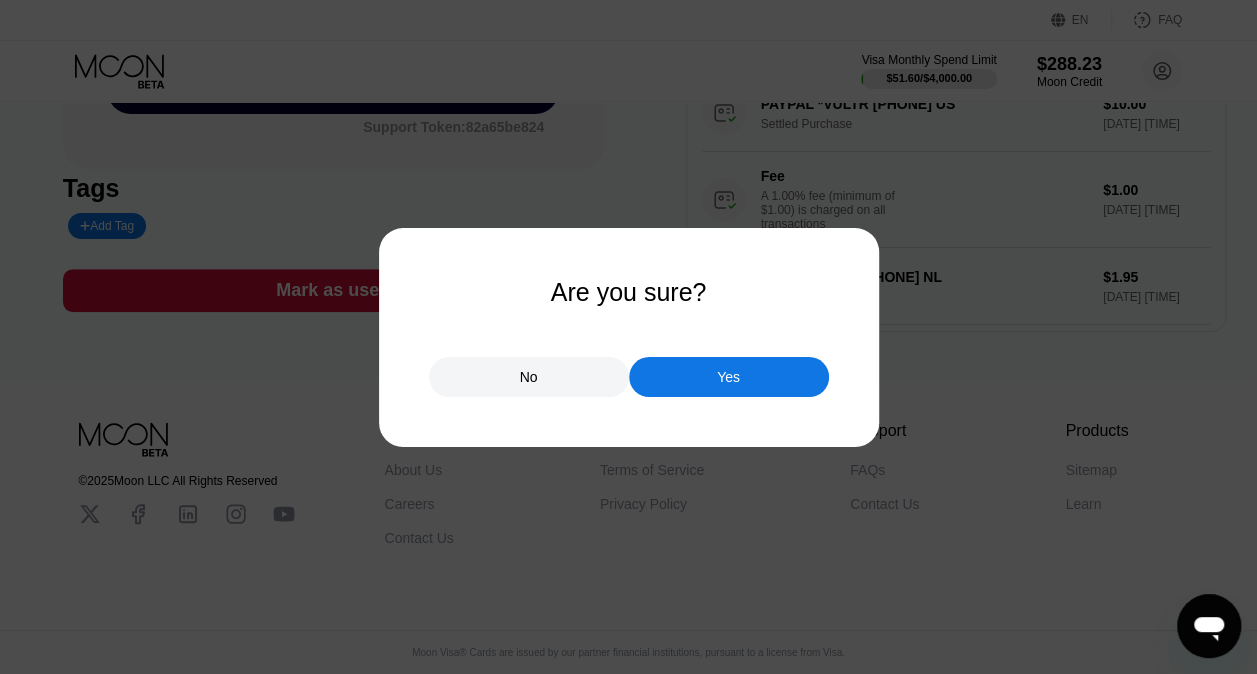 click on "Yes" at bounding box center (729, 377) 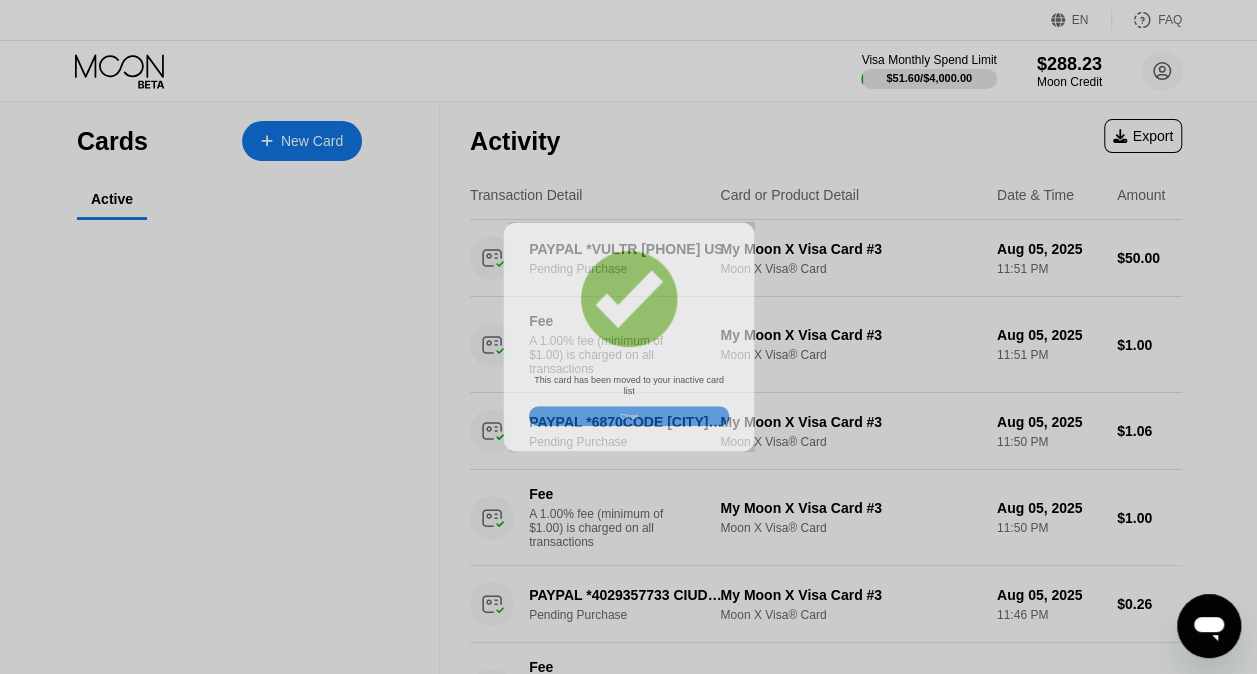 scroll, scrollTop: 0, scrollLeft: 0, axis: both 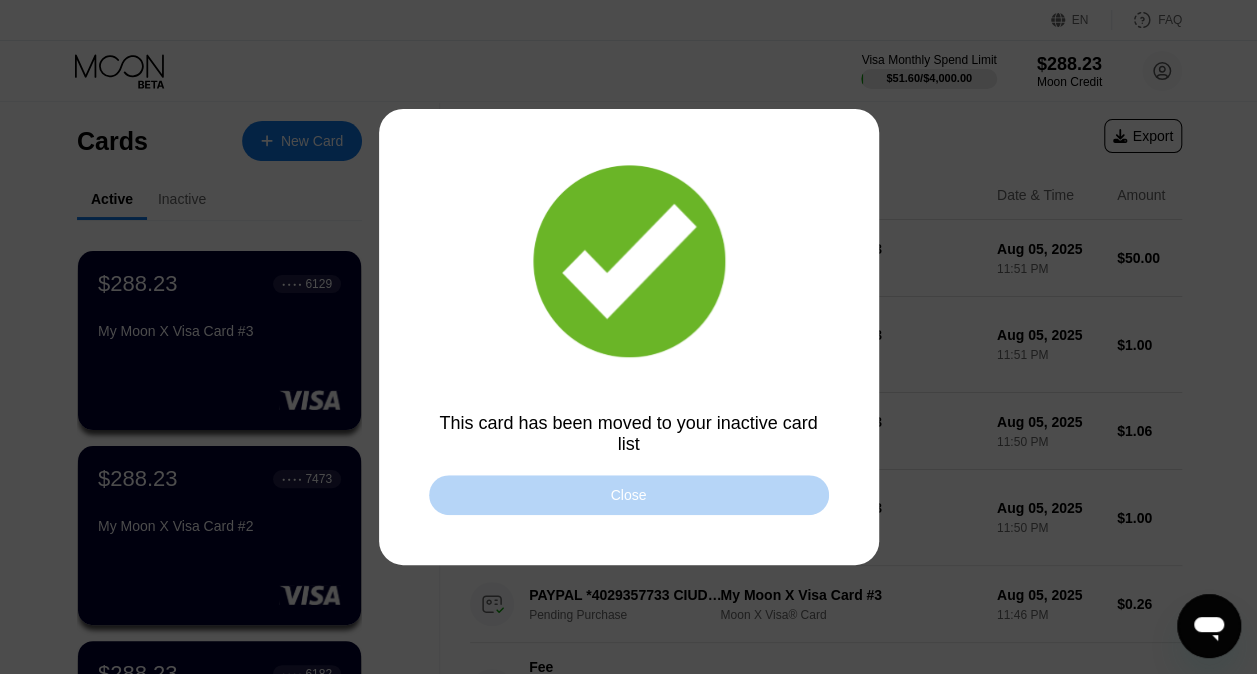 click on "Close" at bounding box center [629, 495] 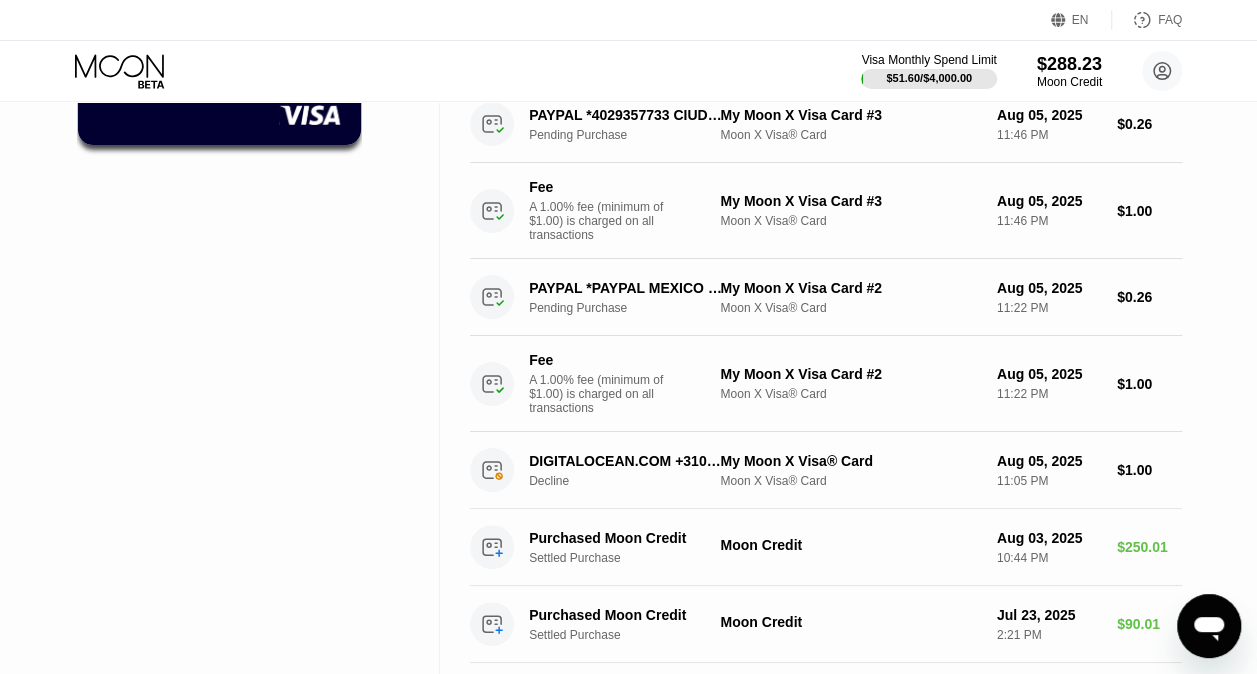scroll, scrollTop: 100, scrollLeft: 0, axis: vertical 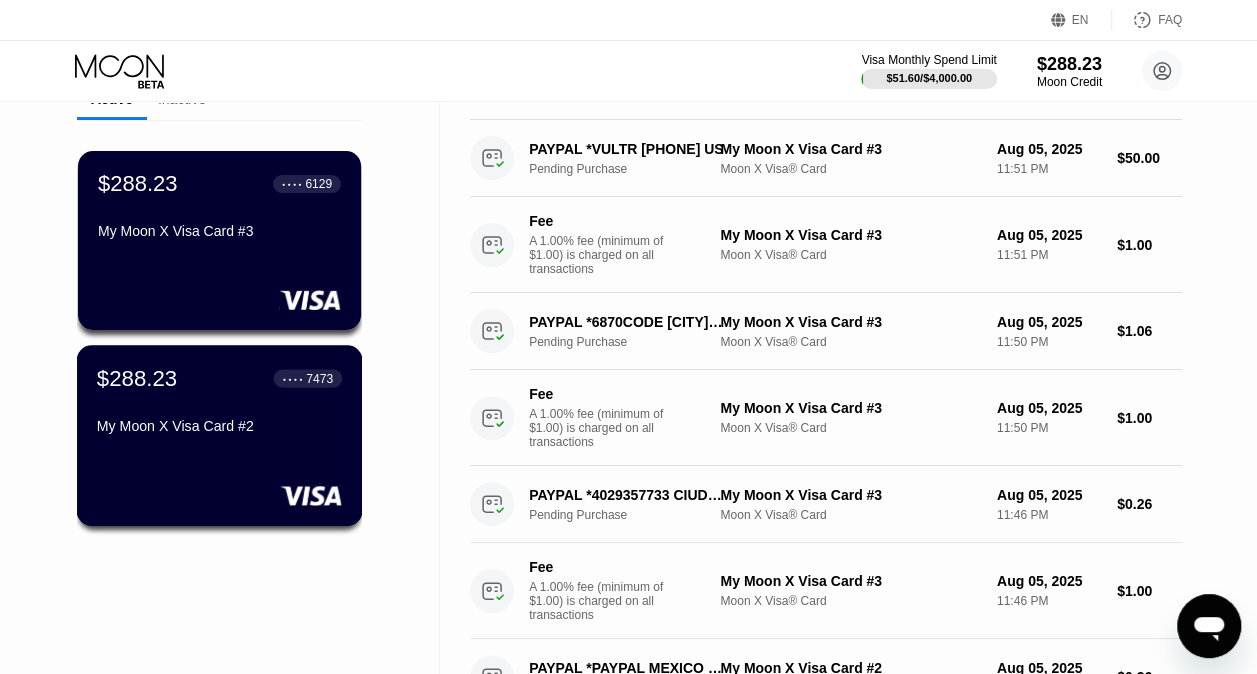 click at bounding box center [219, 495] 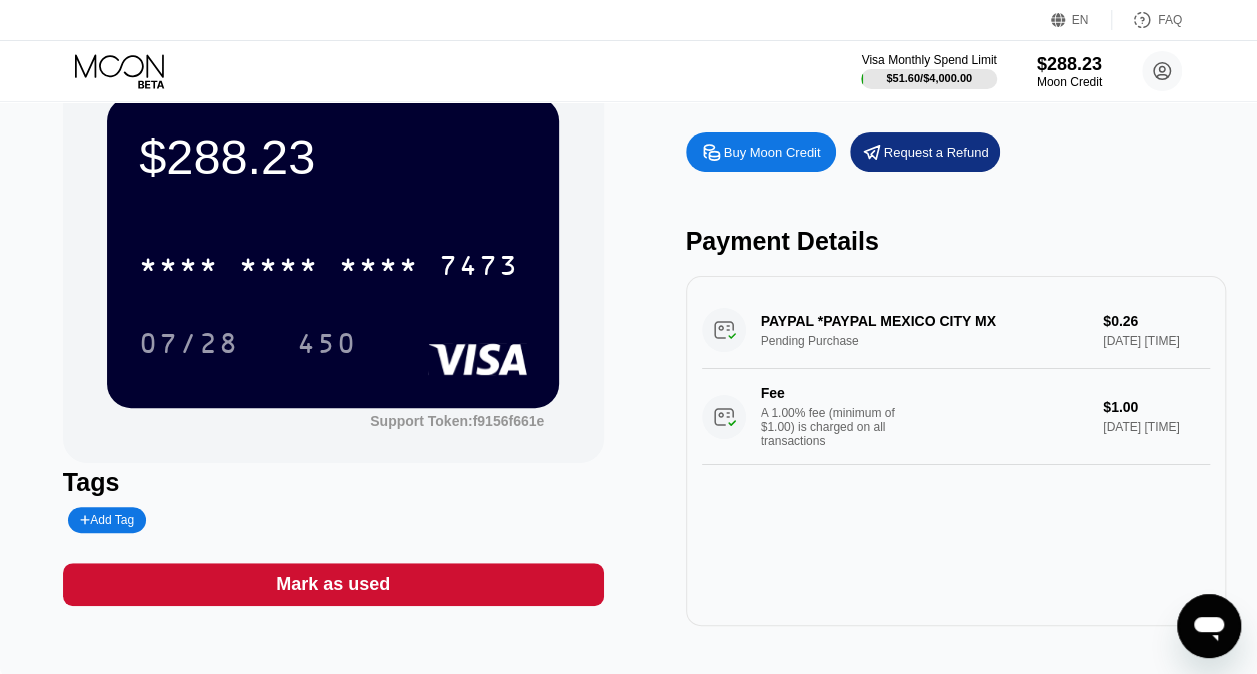 scroll, scrollTop: 100, scrollLeft: 0, axis: vertical 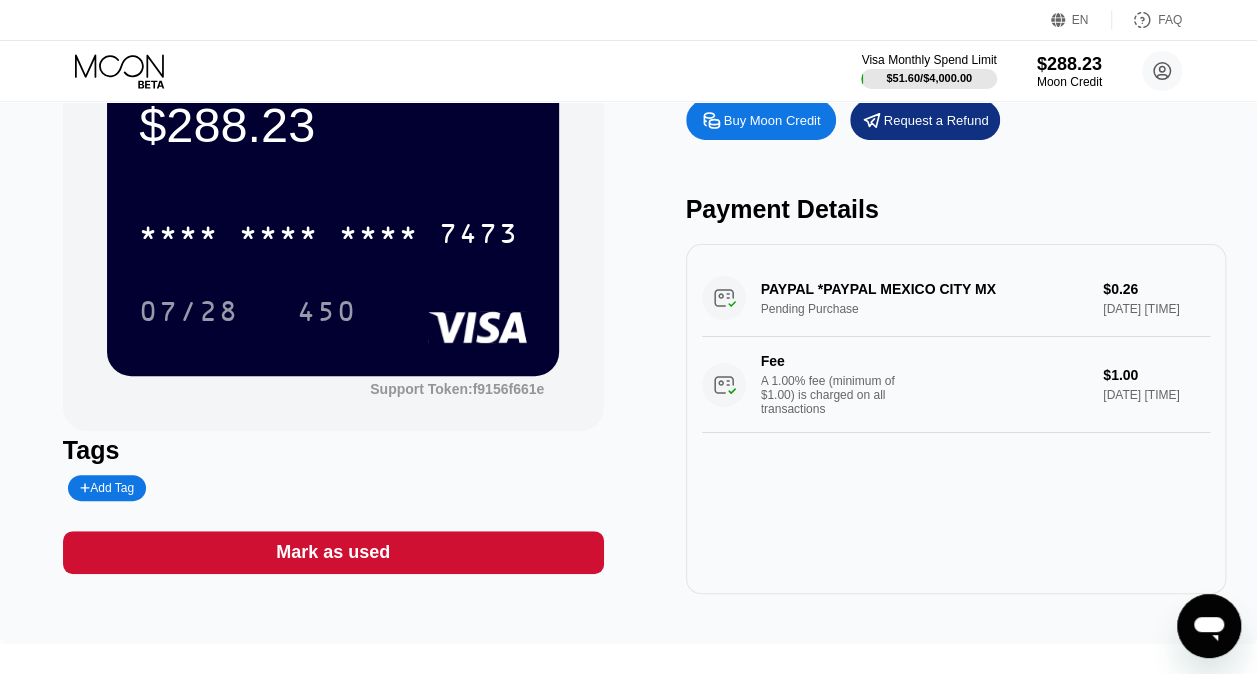 click on "Mark as used" at bounding box center (333, 552) 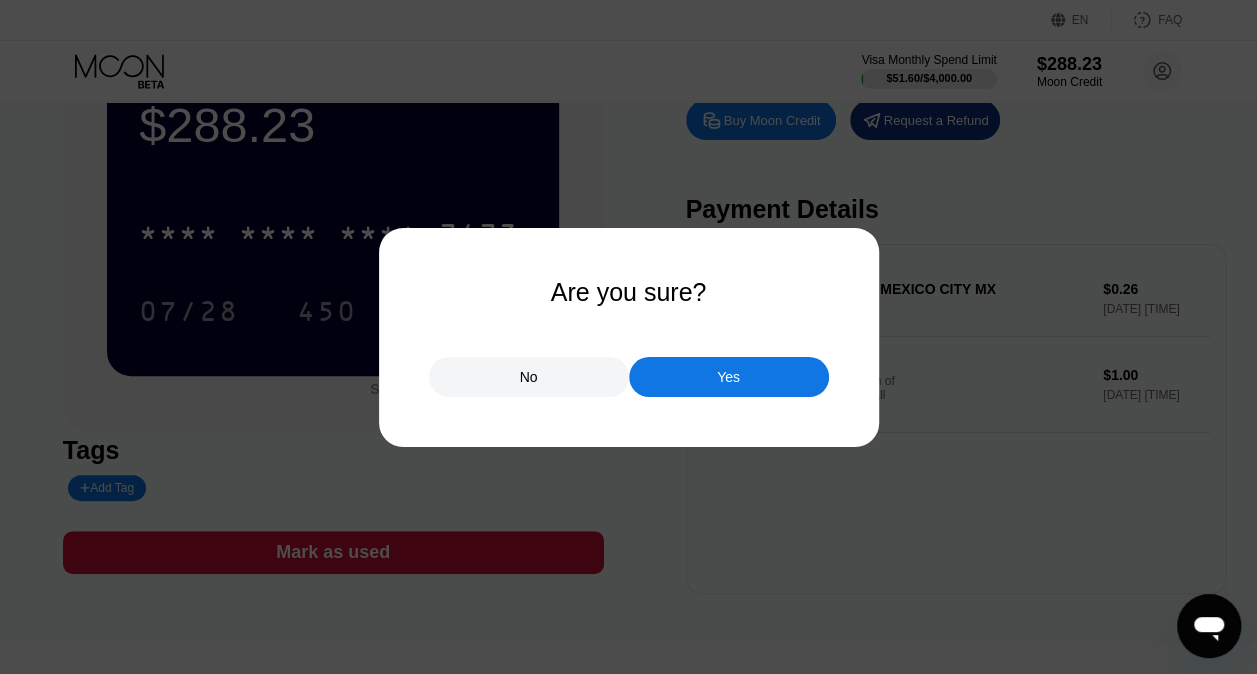 click on "Yes" at bounding box center (729, 377) 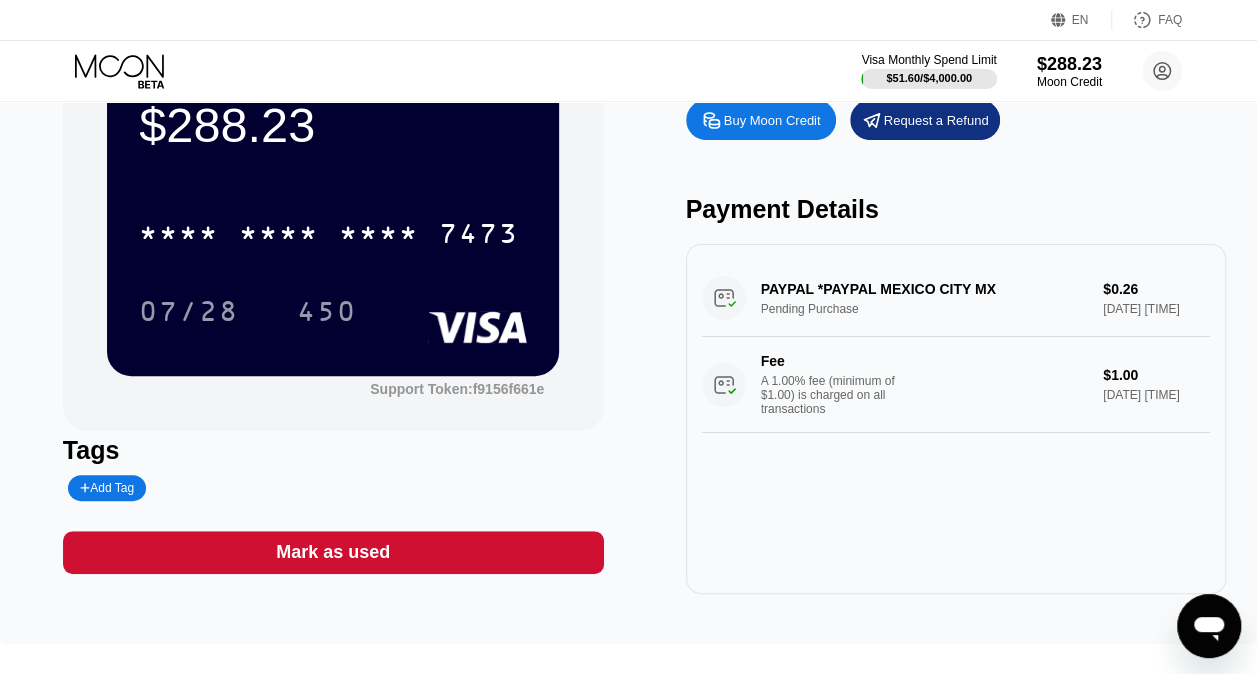 scroll, scrollTop: 0, scrollLeft: 0, axis: both 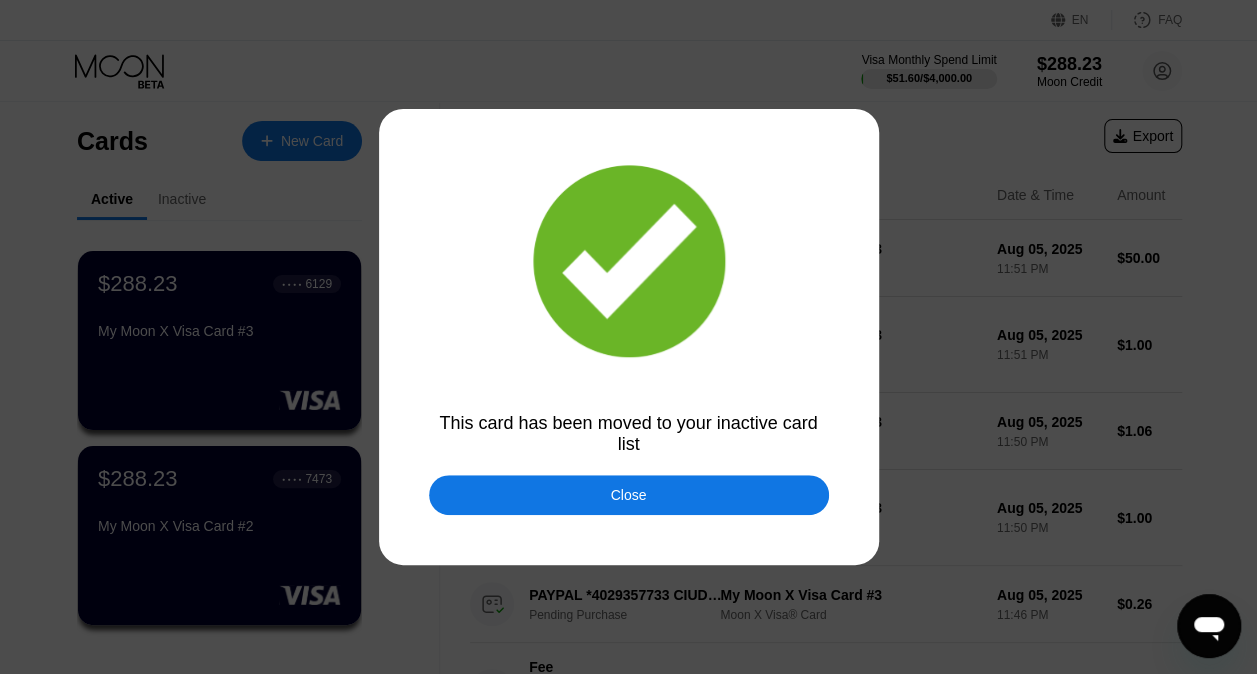 click on "Close" at bounding box center [629, 495] 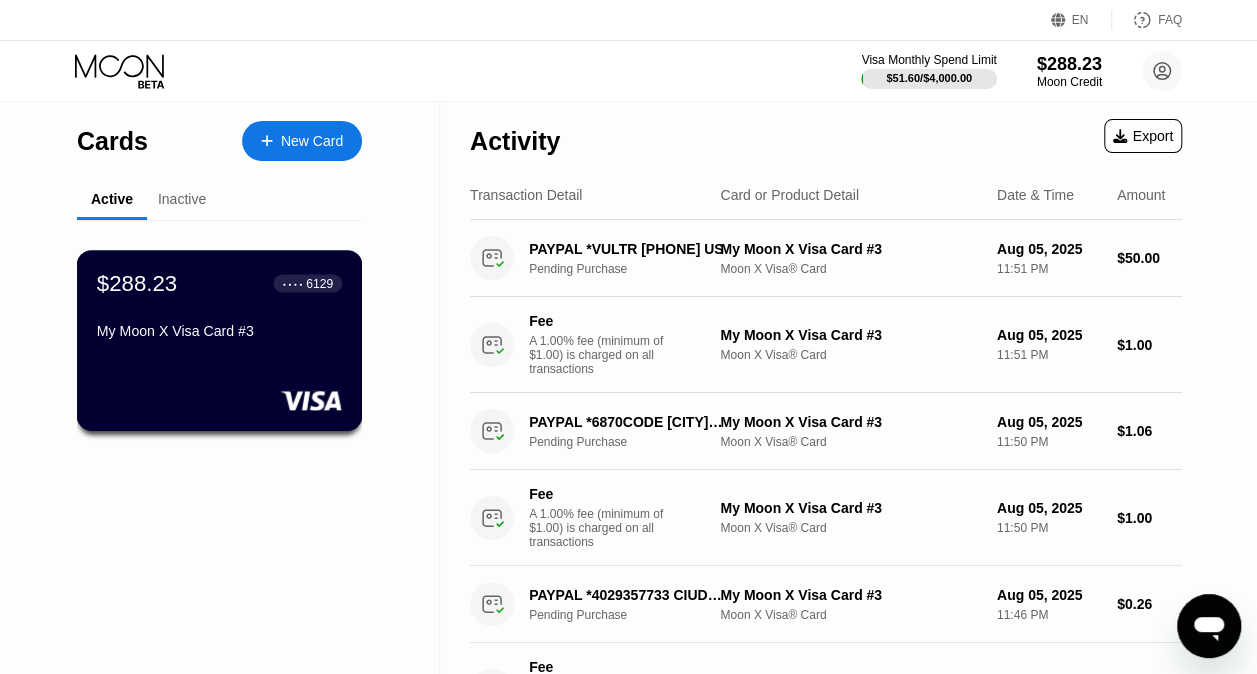 click on "My Moon X Visa Card #3" at bounding box center [219, 331] 